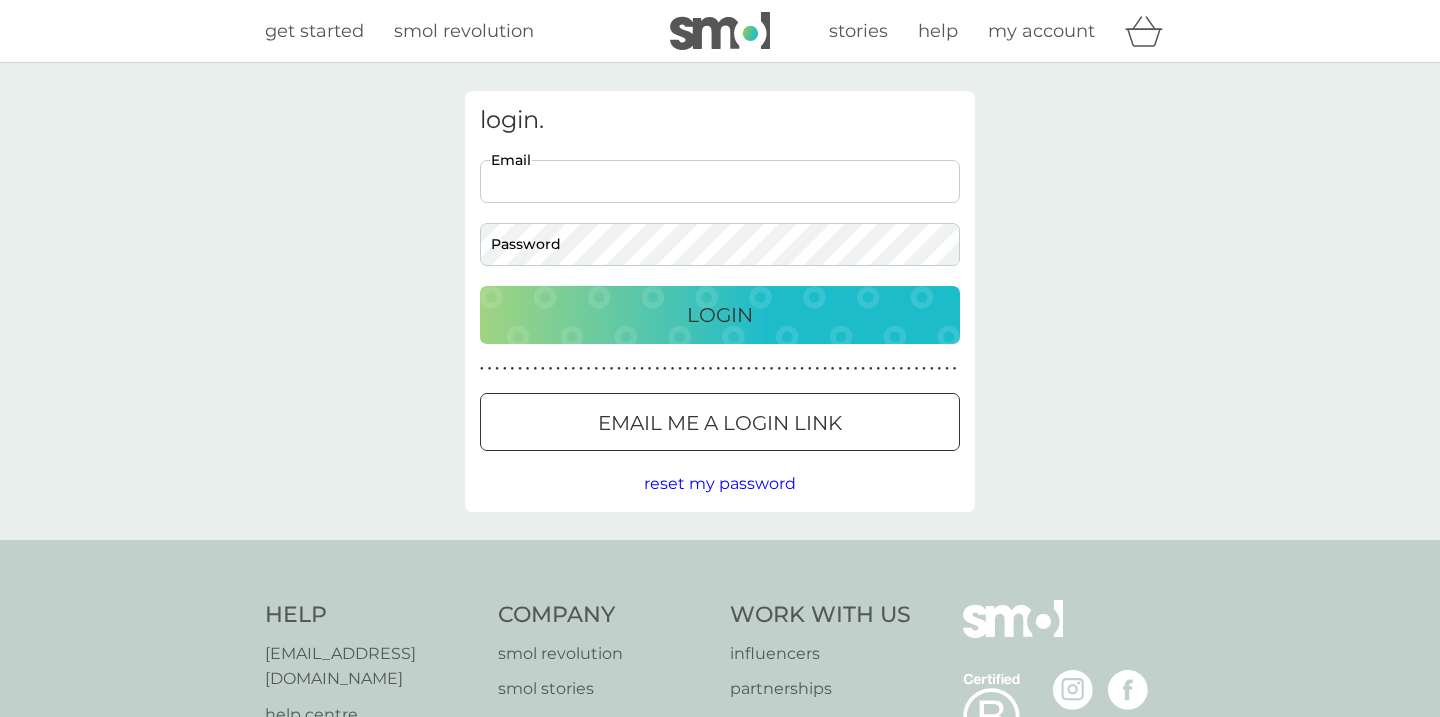 scroll, scrollTop: 0, scrollLeft: 0, axis: both 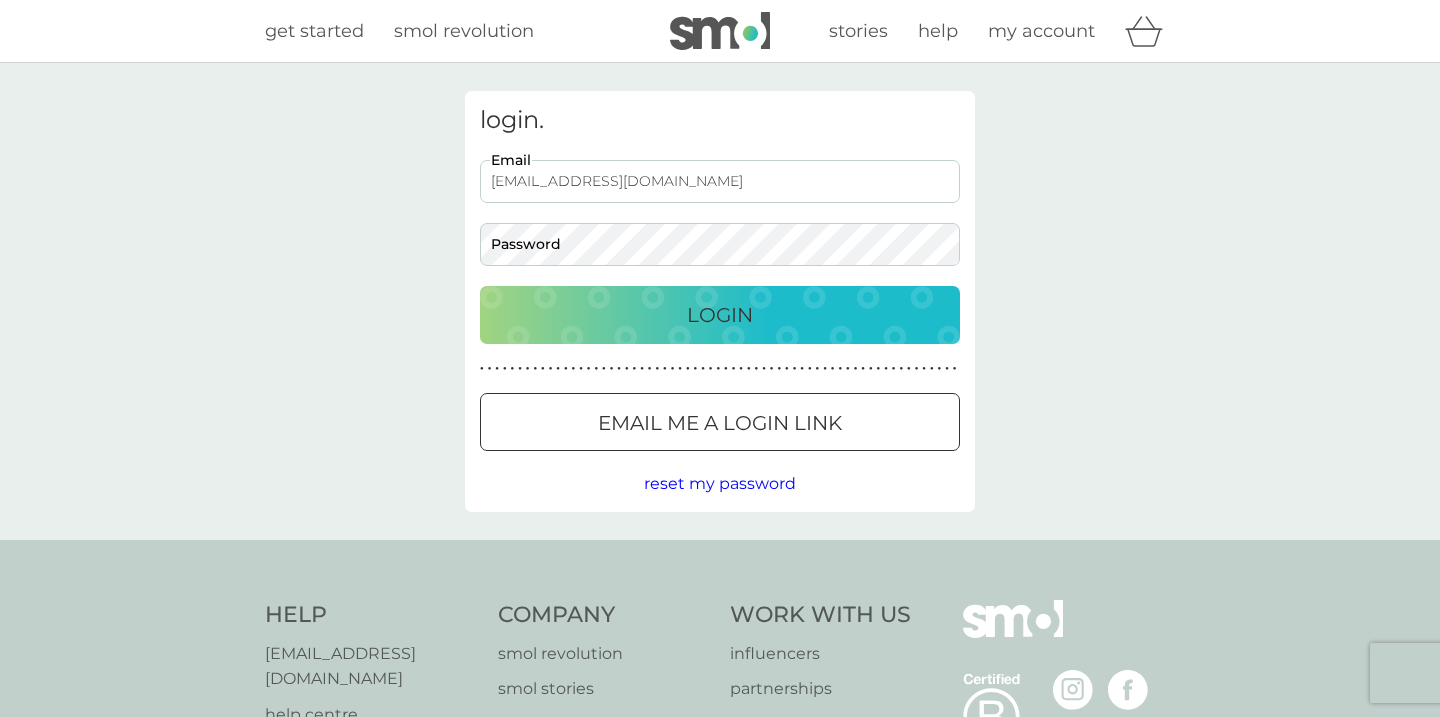 type on "[EMAIL_ADDRESS][DOMAIN_NAME]" 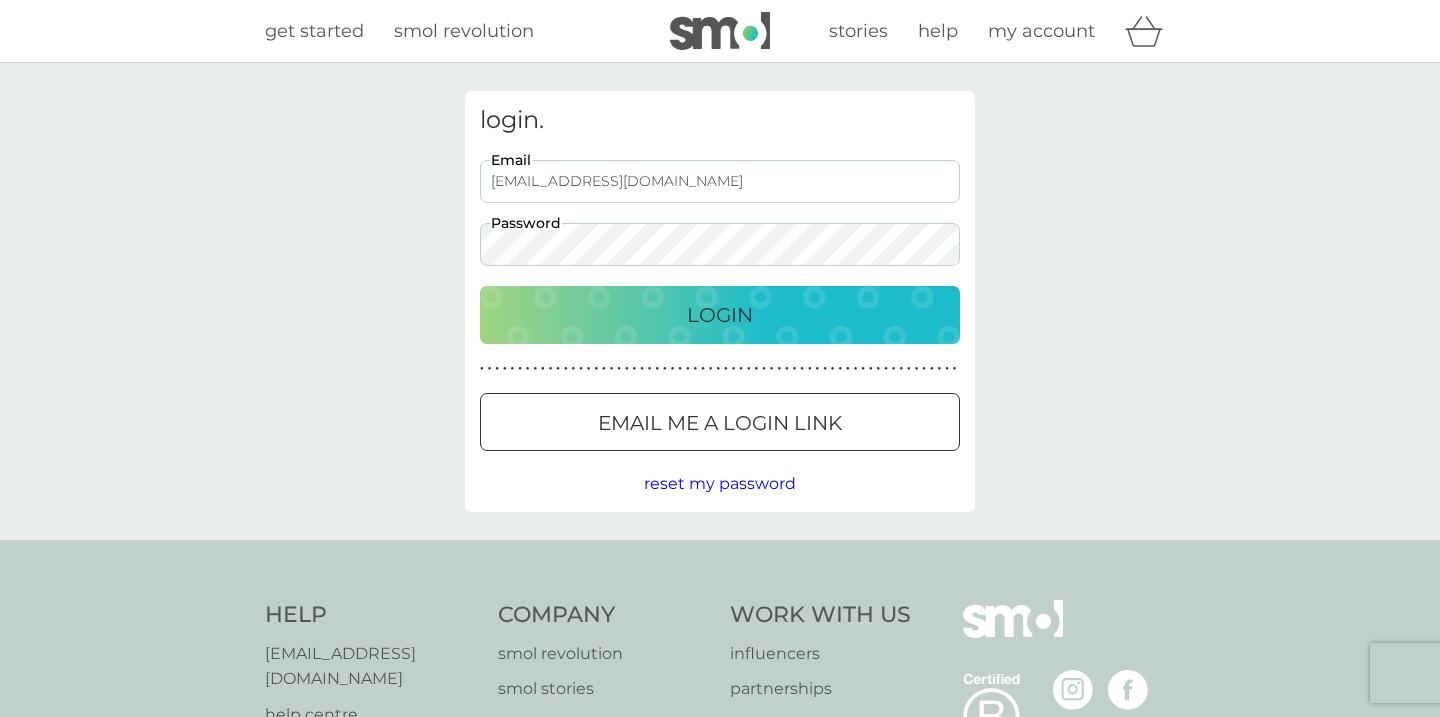 click on "login. [EMAIL_ADDRESS][DOMAIN_NAME] Email Password Login ● ● ● ● ● ● ● ● ● ● ● ● ● ● ● ● ● ● ● ● ● ● ● ● ● ● ● ● ● ● ● ● ● ● ● ● ● ● ● ● ● ● ● ● ● ● ● ● ● ● ● ● ● ● ● ● ● ● ● ● ● ● ● ● ● ● ● ● ● ● Email me a login link reset my password" at bounding box center (720, 301) 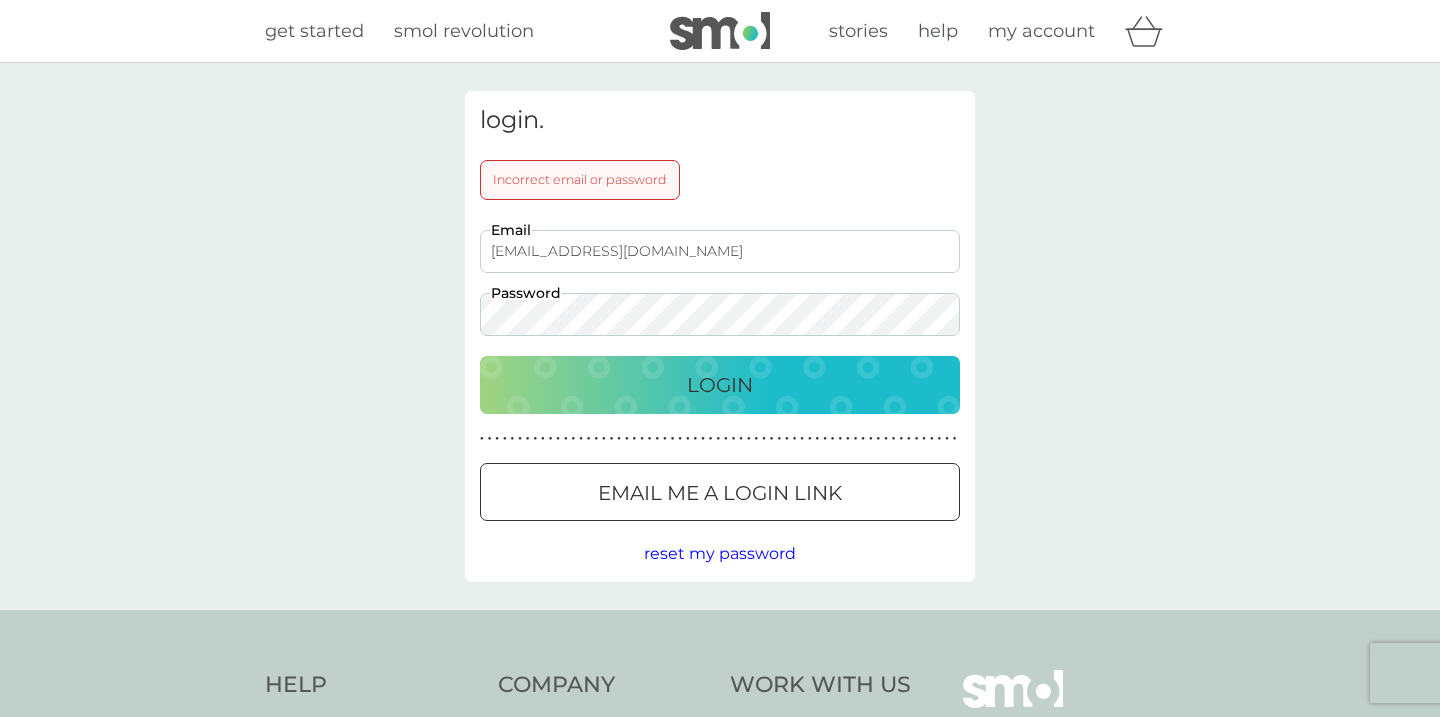 click on "Login" at bounding box center (720, 385) 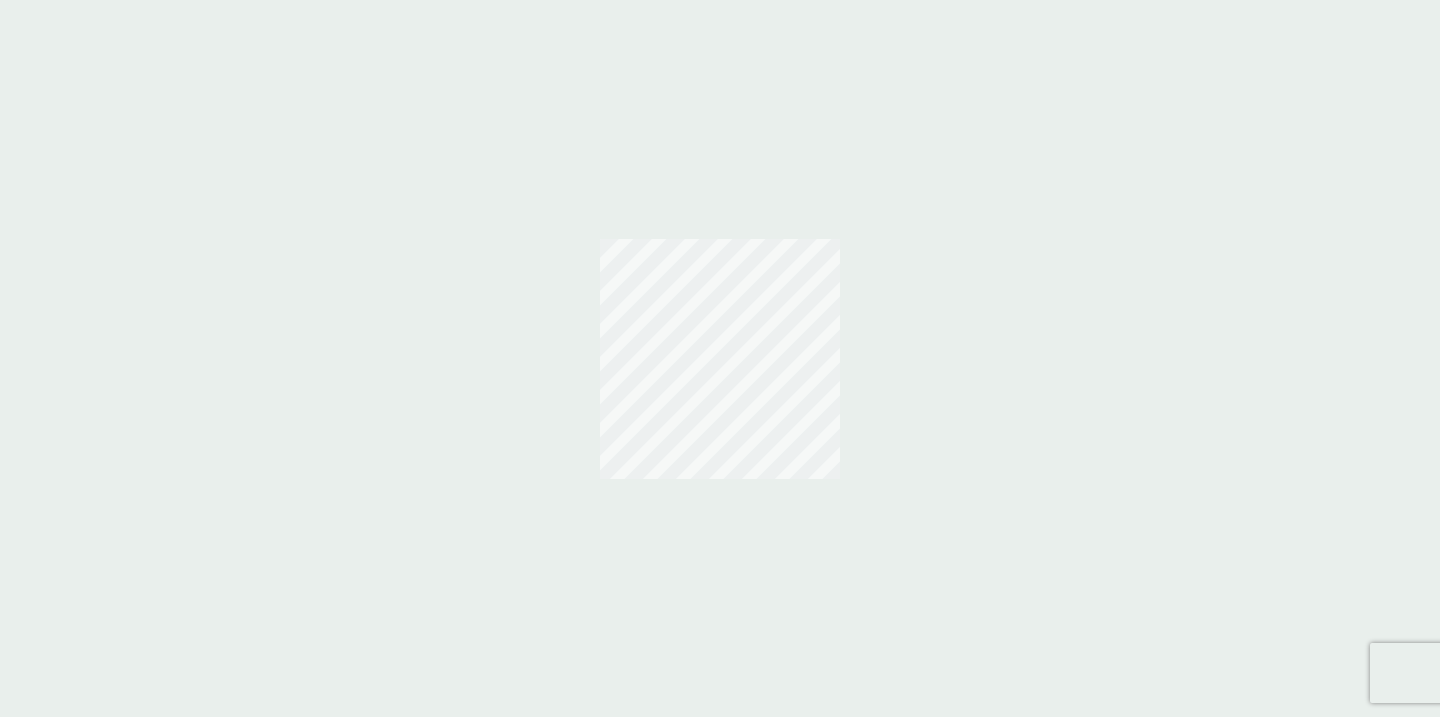 scroll, scrollTop: 0, scrollLeft: 0, axis: both 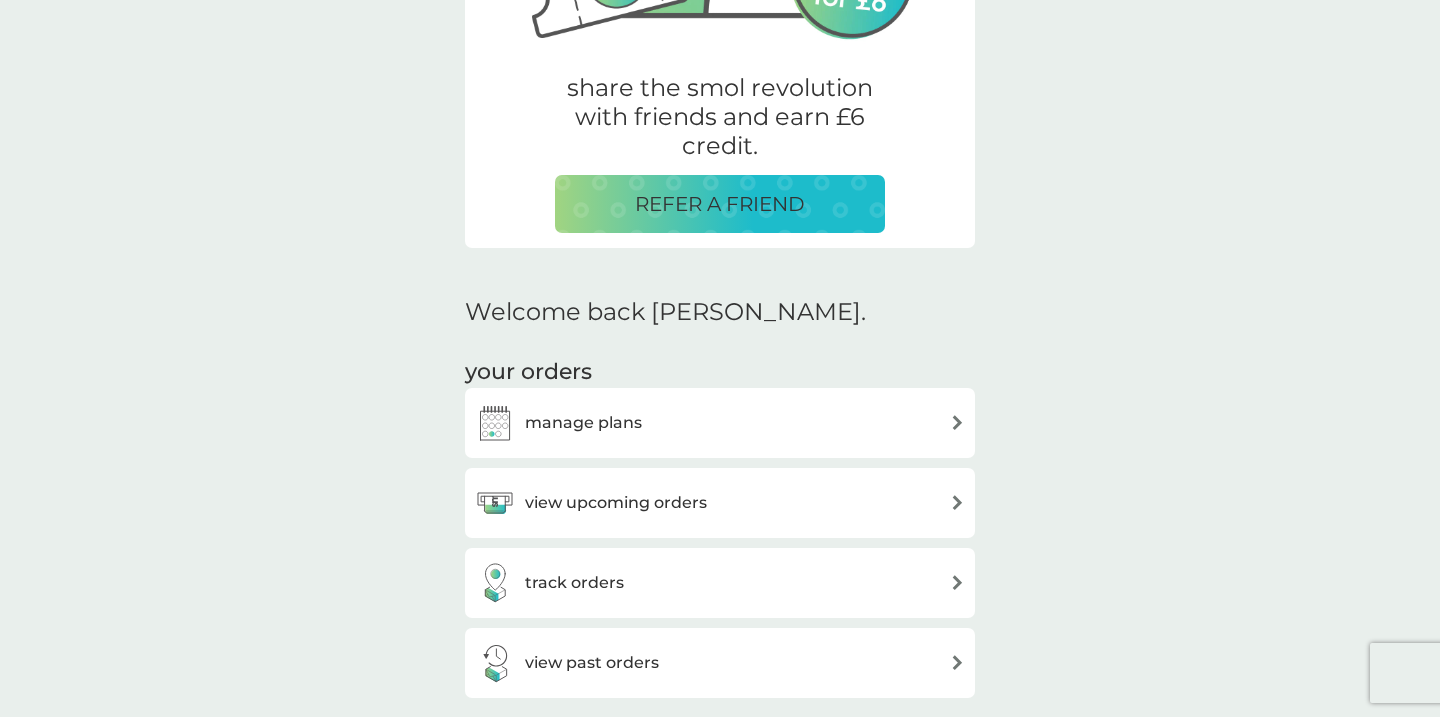 click on "manage plans" at bounding box center (720, 423) 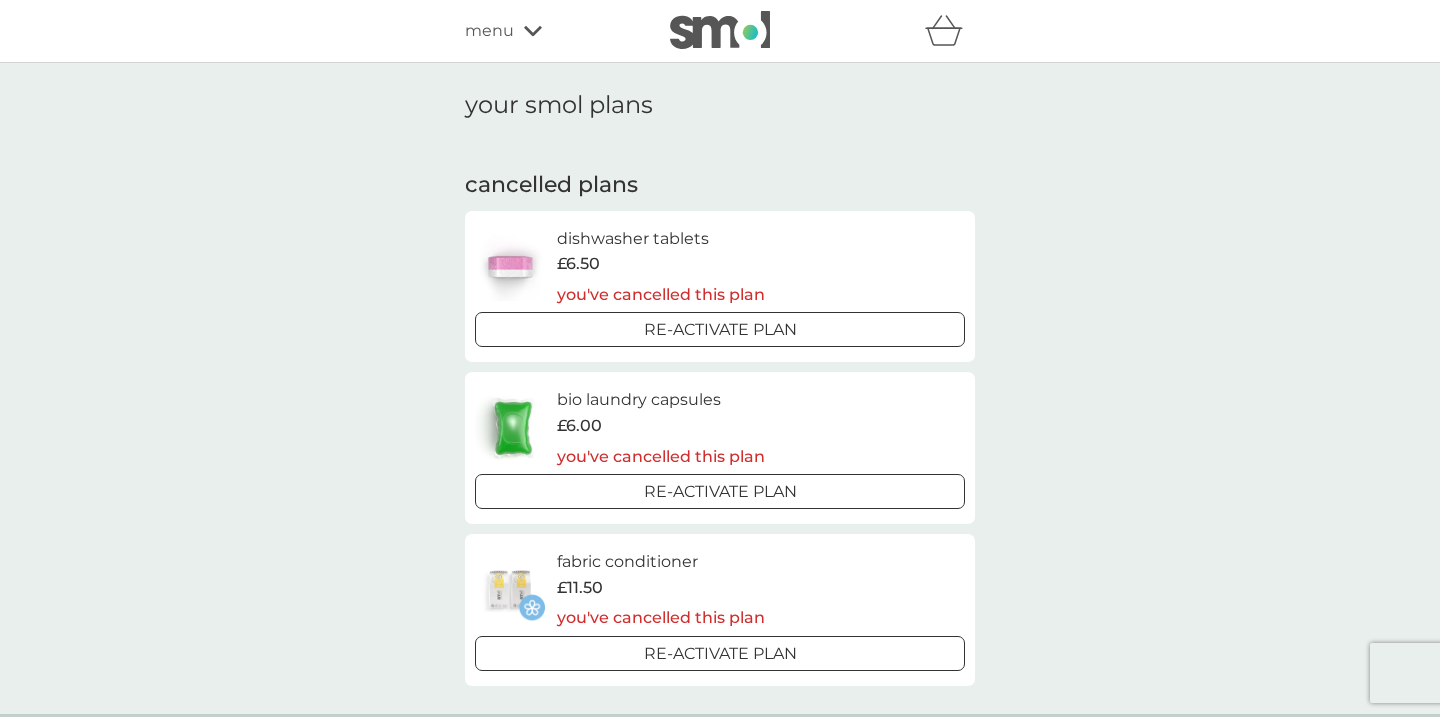 scroll, scrollTop: 0, scrollLeft: 0, axis: both 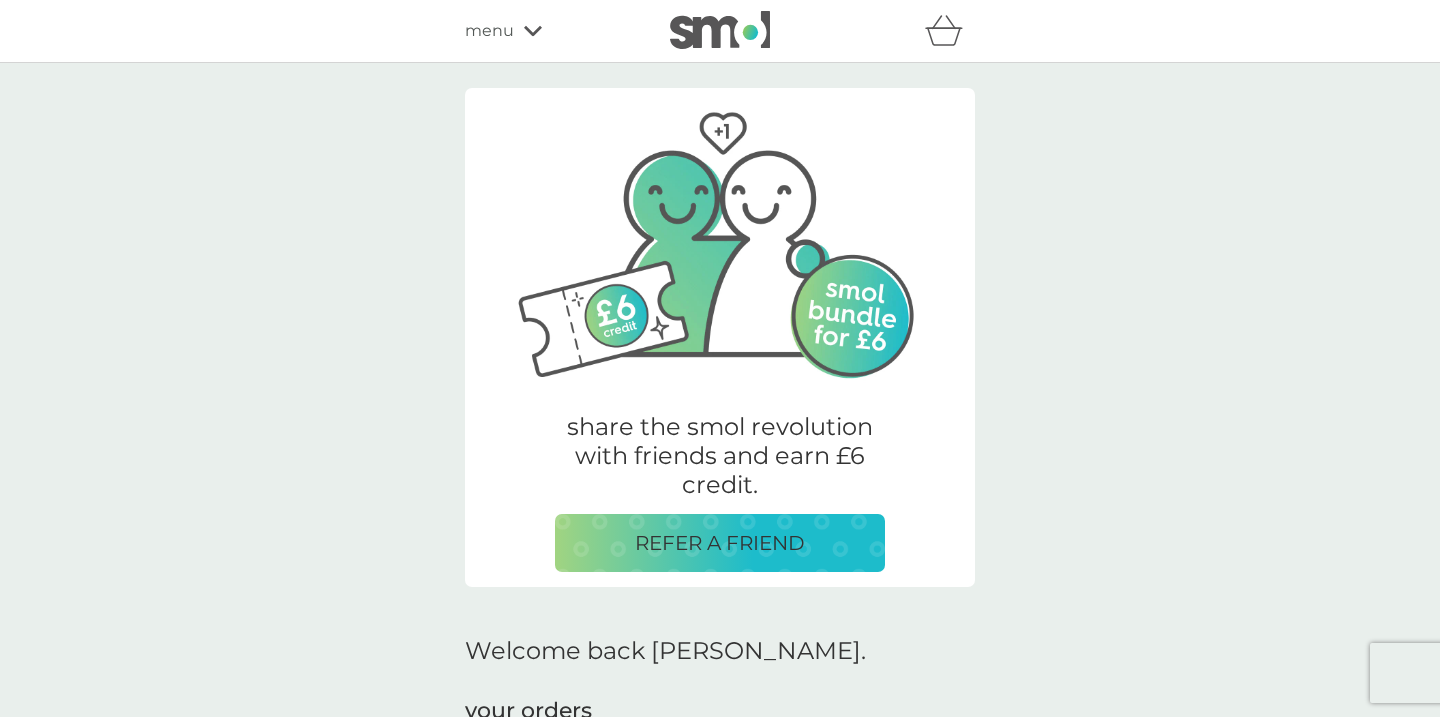click on "menu" at bounding box center [550, 31] 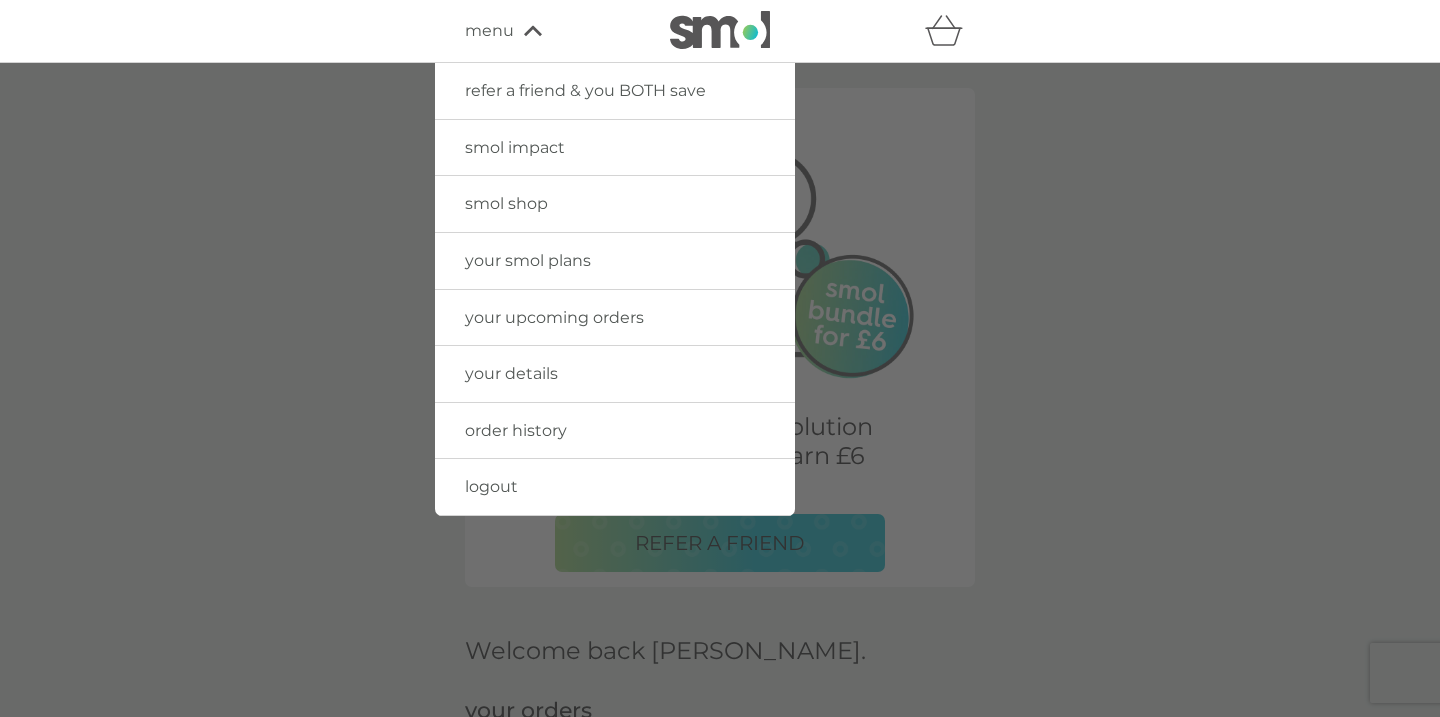click on "logout" at bounding box center [491, 486] 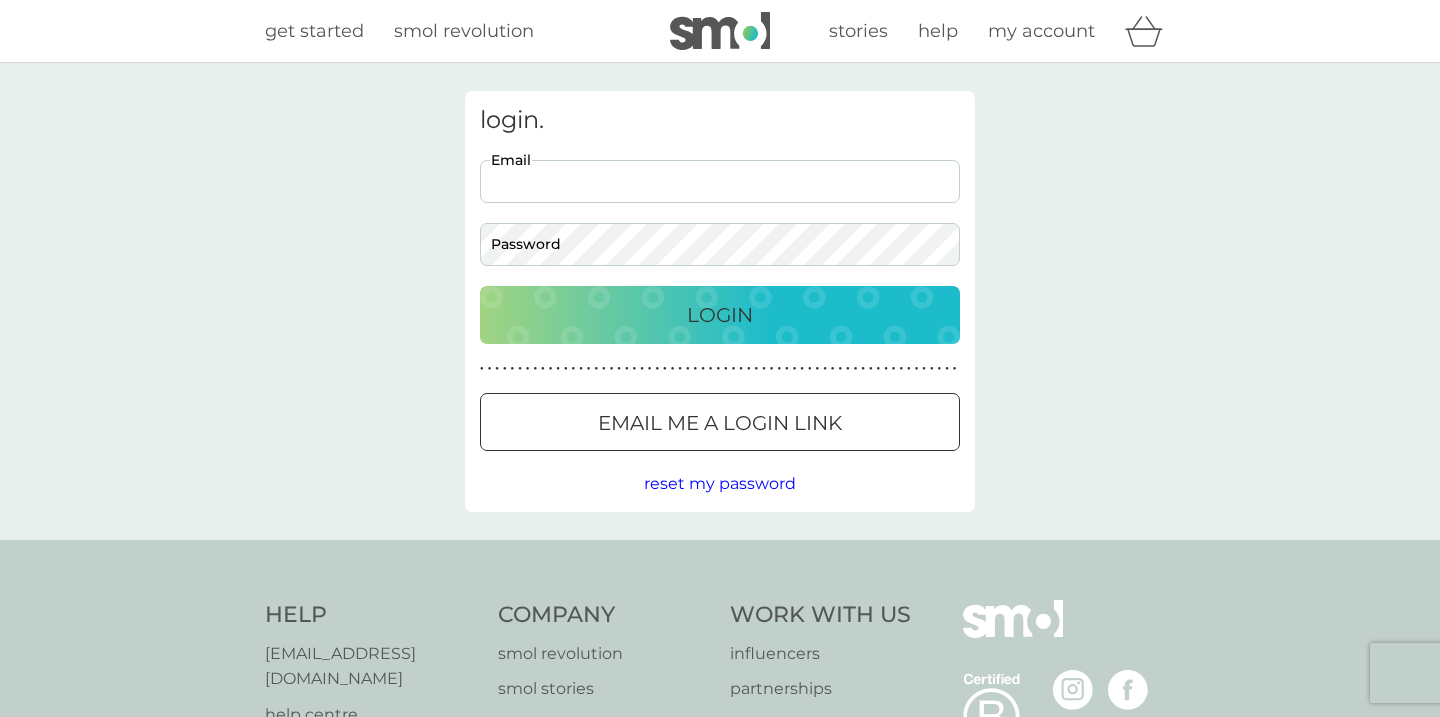 scroll, scrollTop: 0, scrollLeft: 0, axis: both 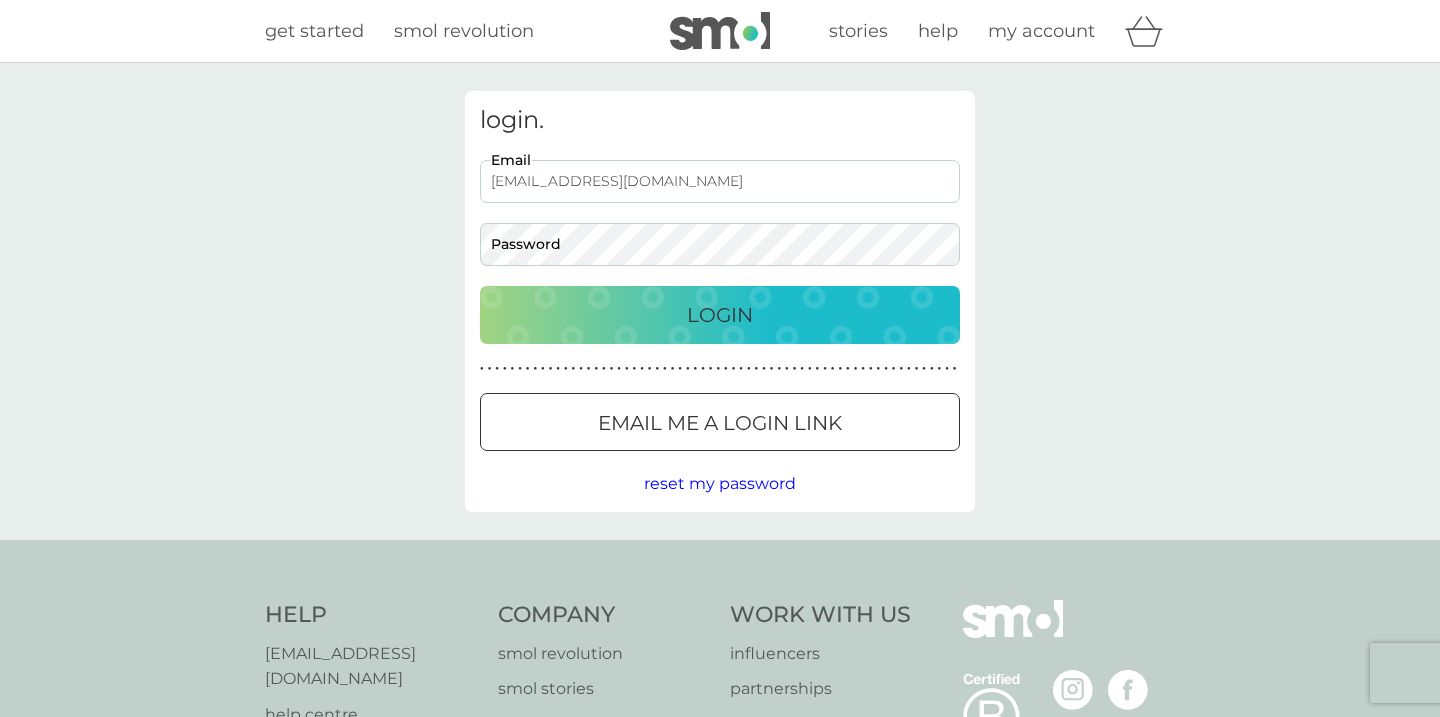 type on "[EMAIL_ADDRESS][DOMAIN_NAME]" 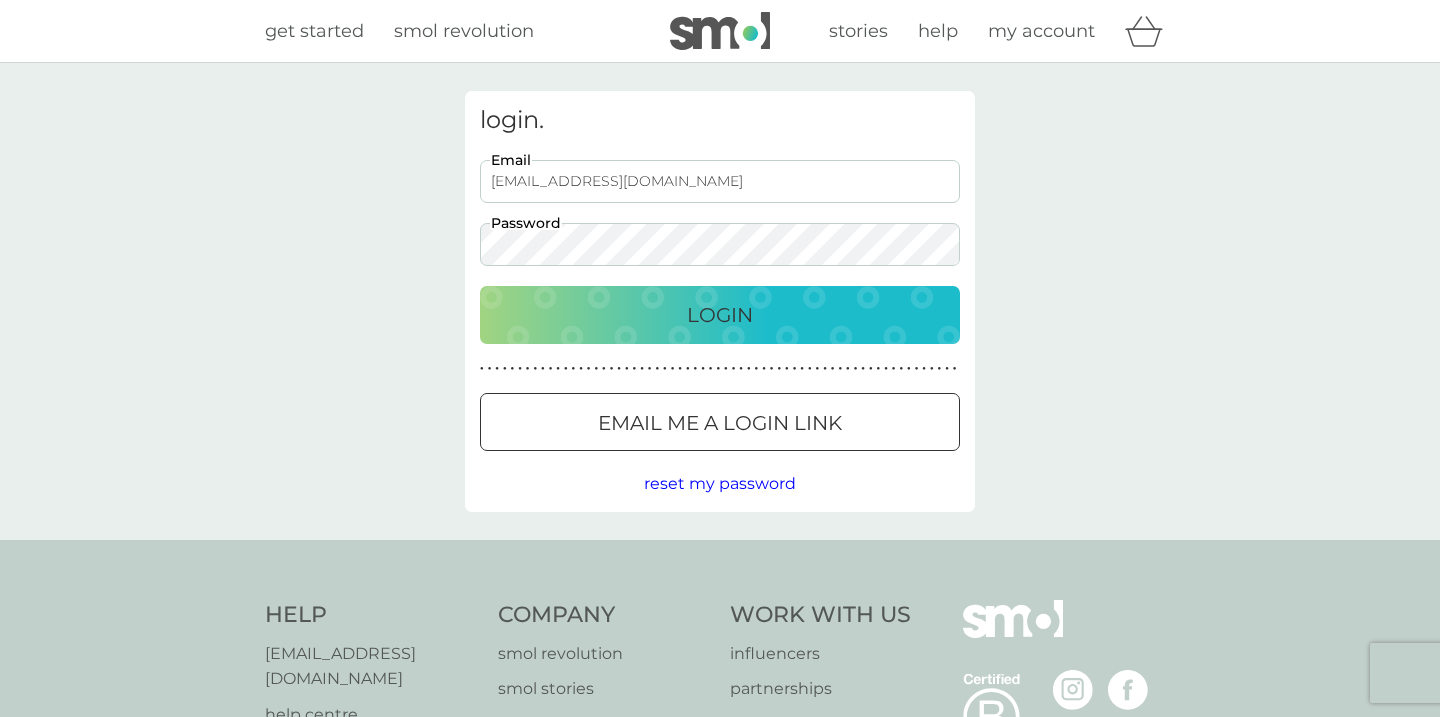 click on "Login" at bounding box center [720, 315] 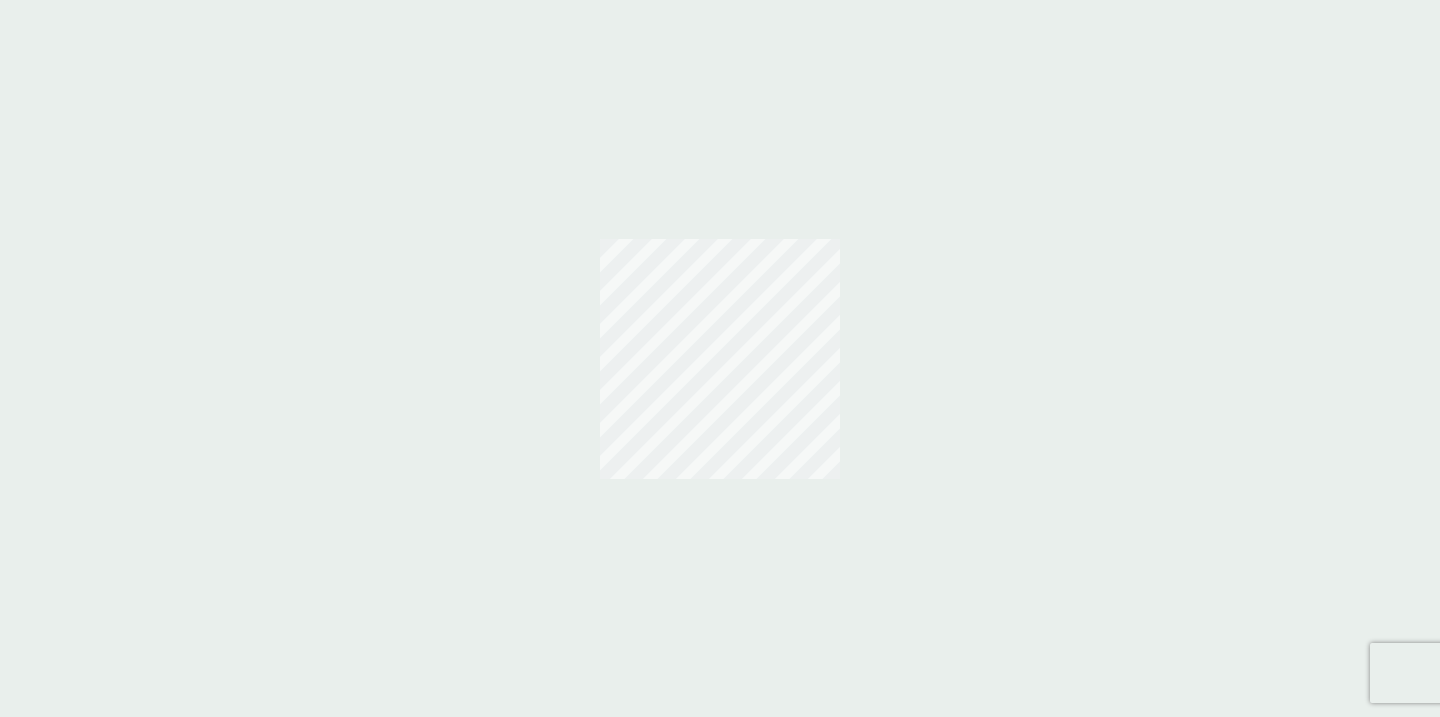 scroll, scrollTop: 0, scrollLeft: 0, axis: both 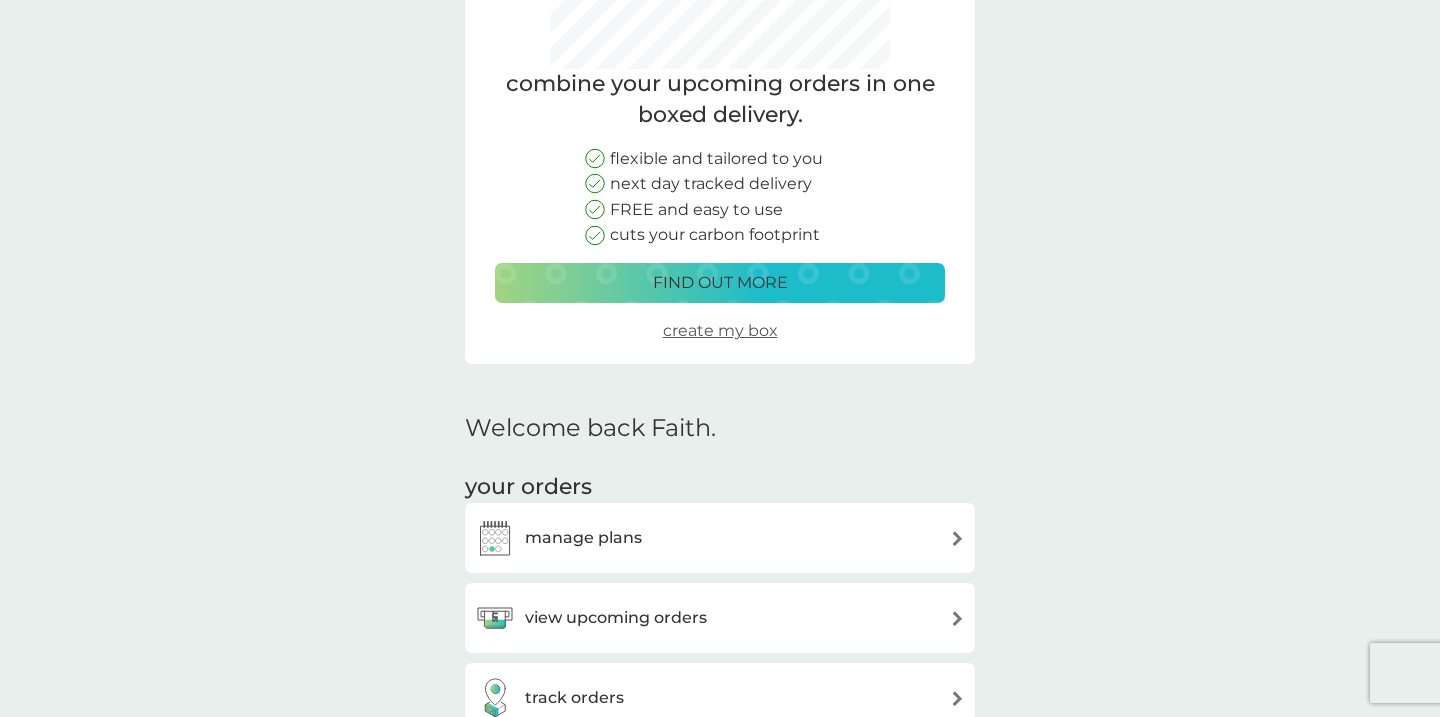 click on "manage plans" at bounding box center [720, 538] 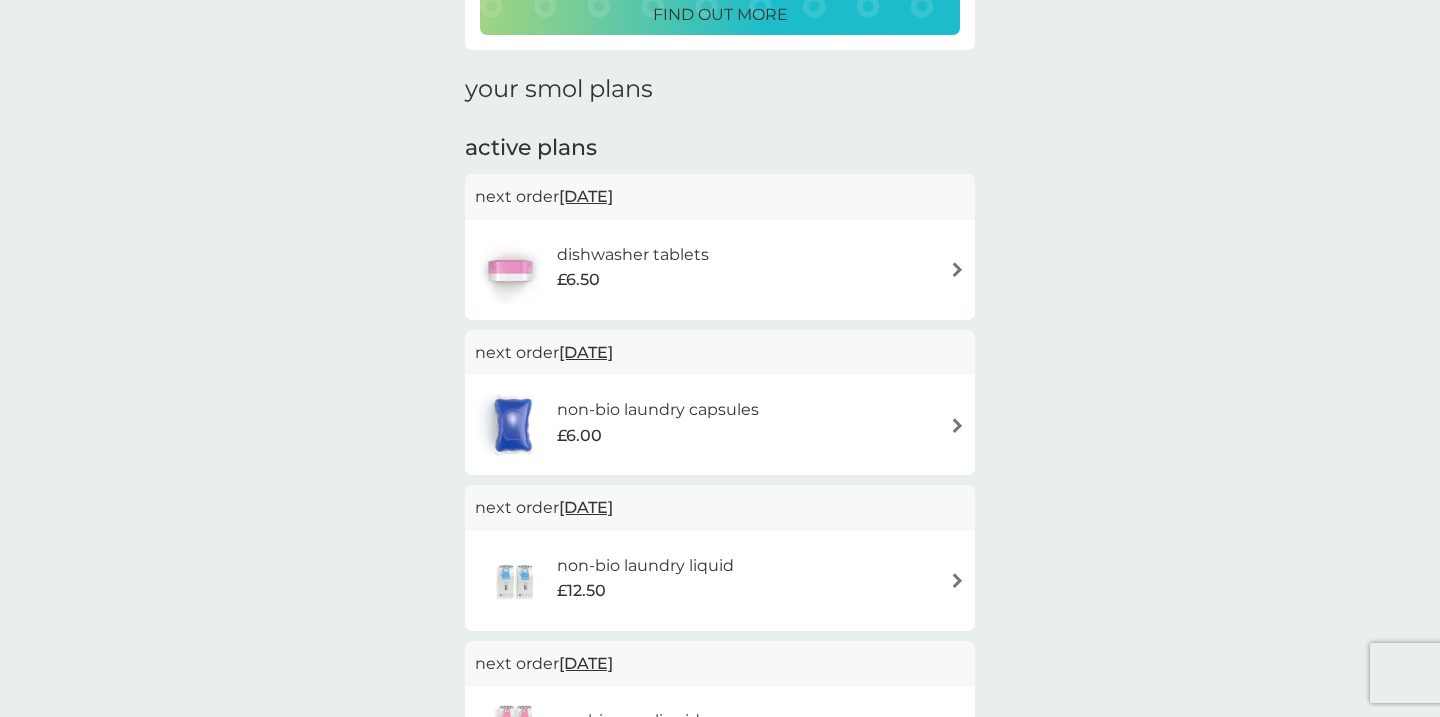 scroll, scrollTop: 249, scrollLeft: 0, axis: vertical 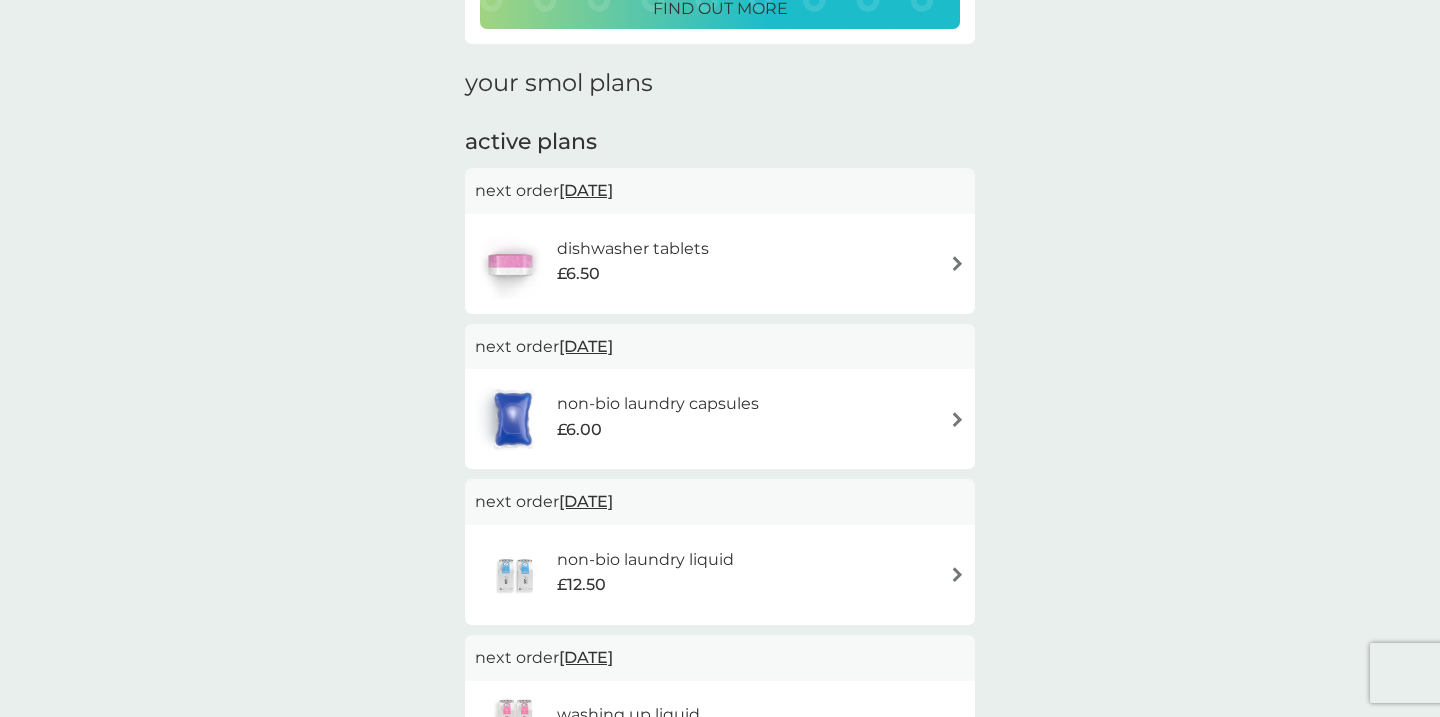 click on "dishwasher tablets £6.50" at bounding box center [720, 264] 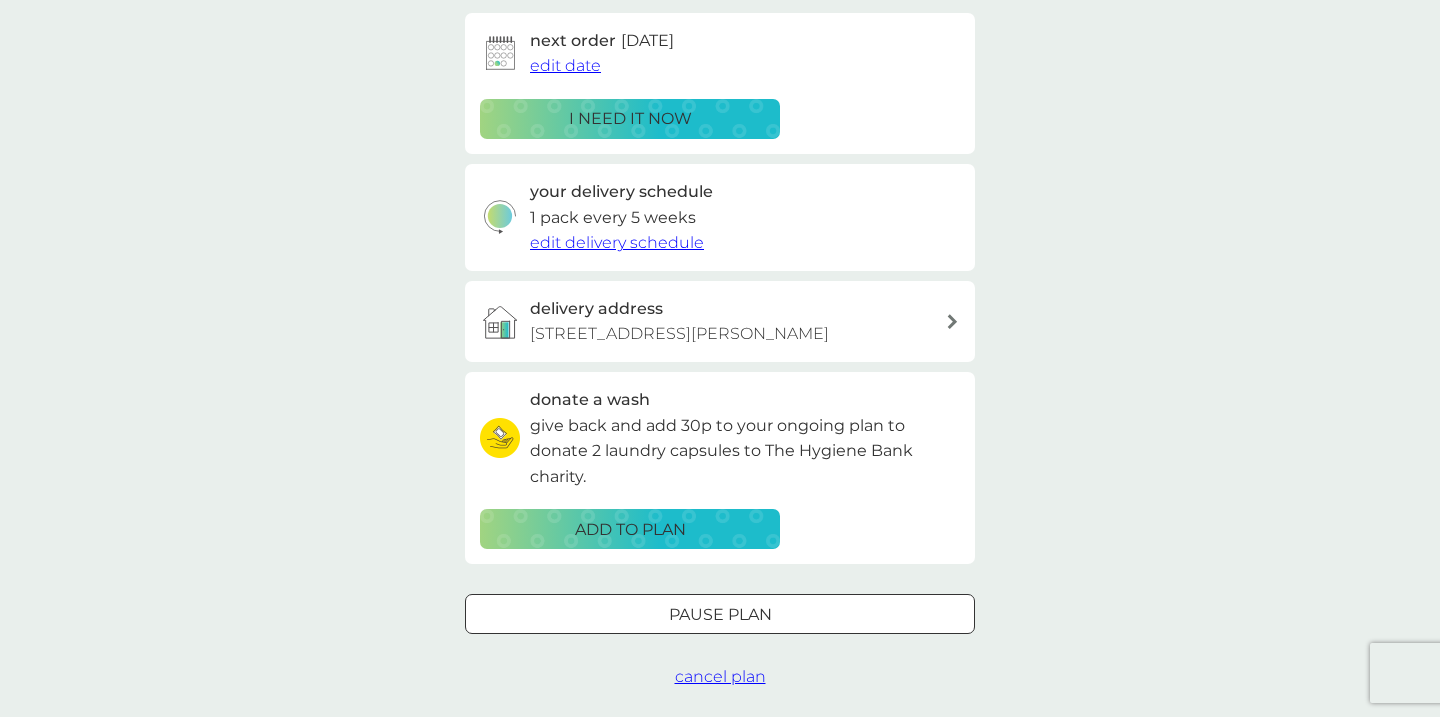 scroll, scrollTop: 330, scrollLeft: 0, axis: vertical 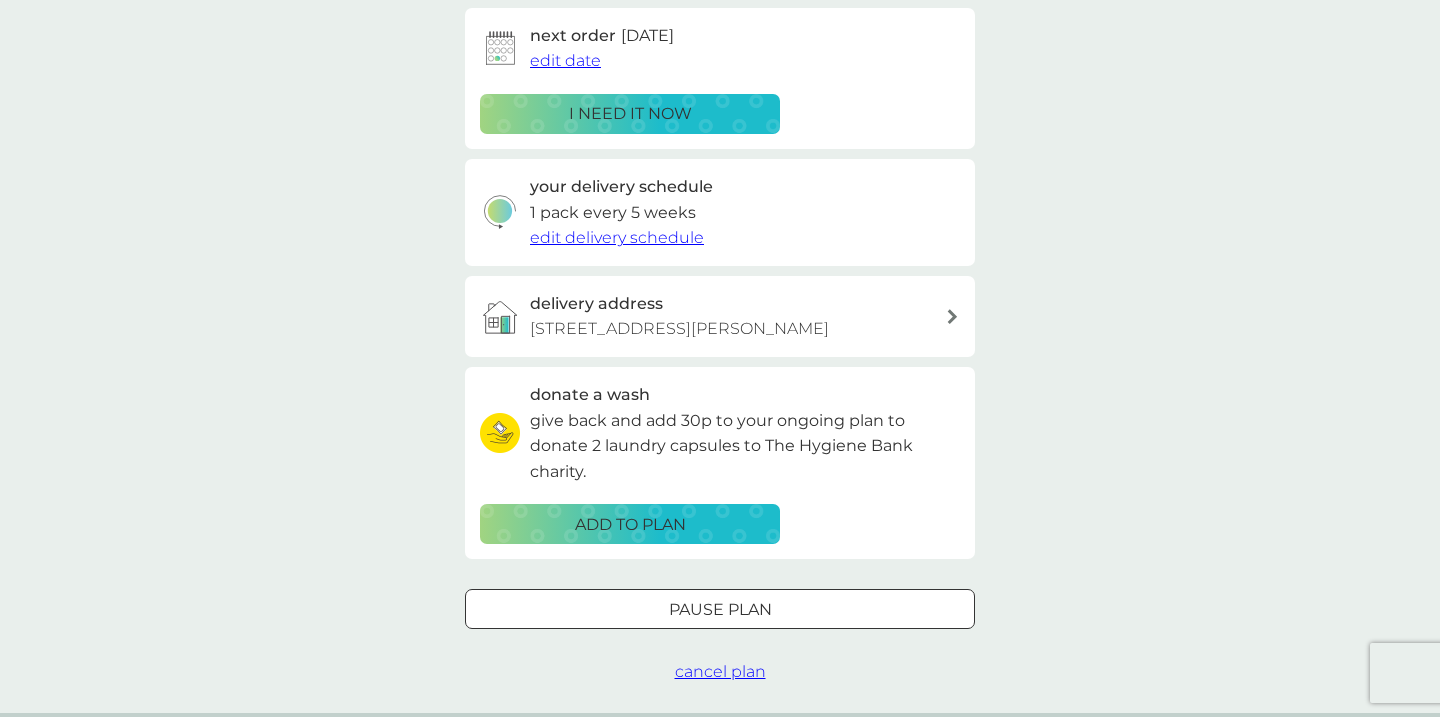 click on "Pause plan" at bounding box center [720, 610] 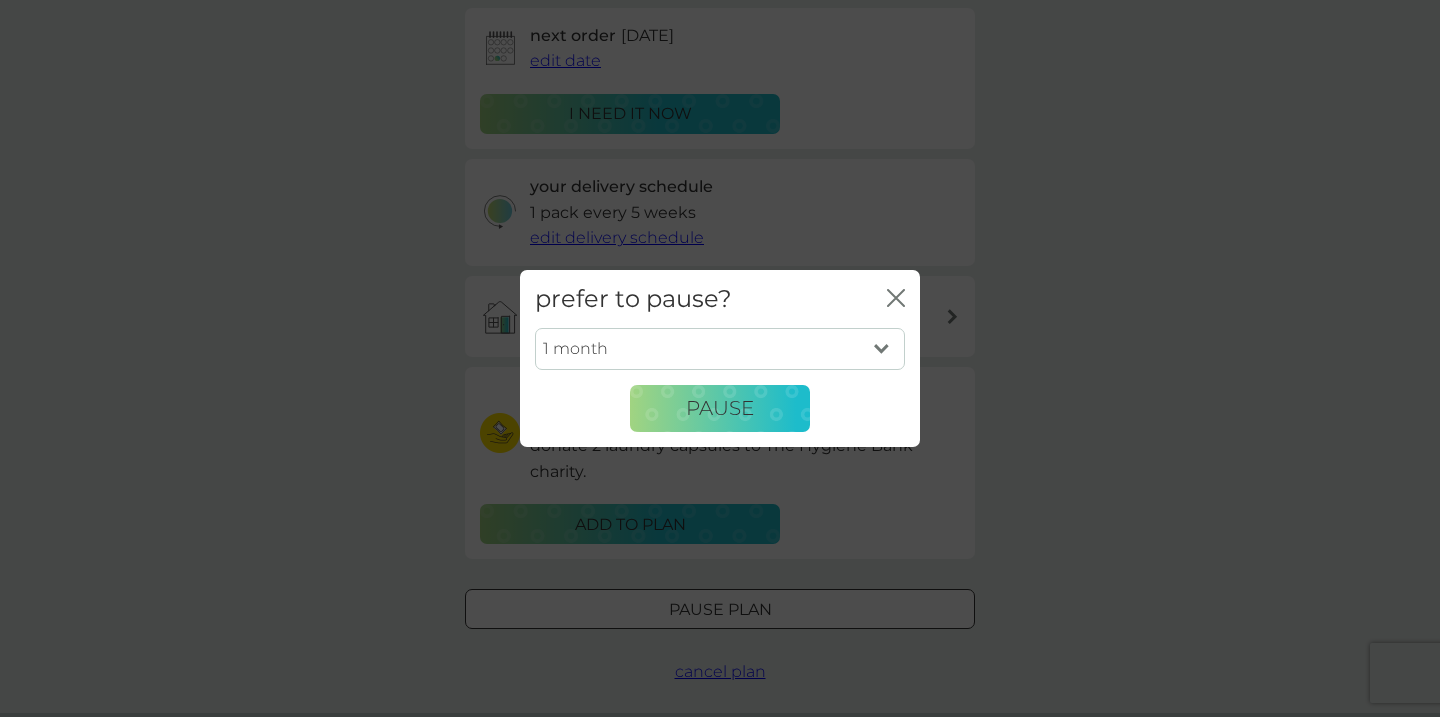 click on "prefer to pause? close 1 month 2 months 3 months 4 months 5 months 6 months Pause" at bounding box center [720, 358] 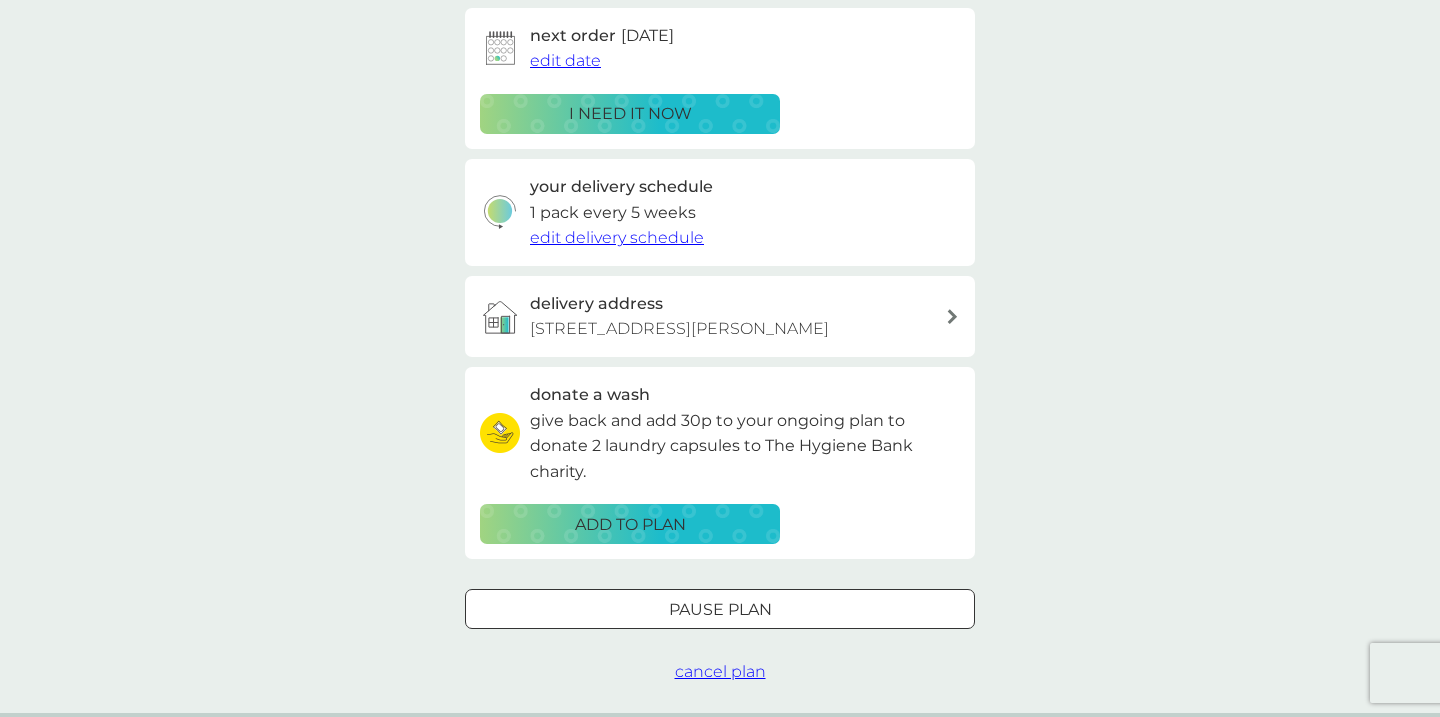 click on "cancel plan" at bounding box center [720, 671] 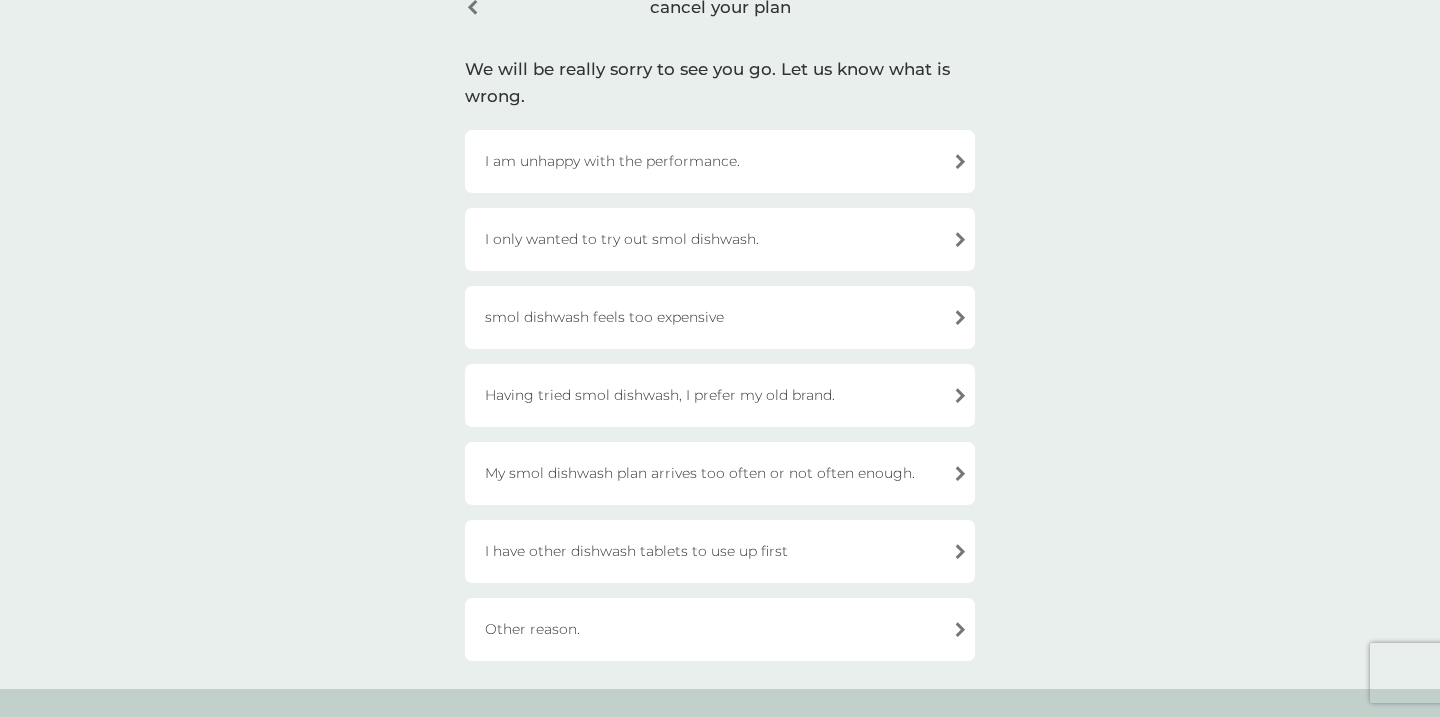 scroll, scrollTop: 110, scrollLeft: 0, axis: vertical 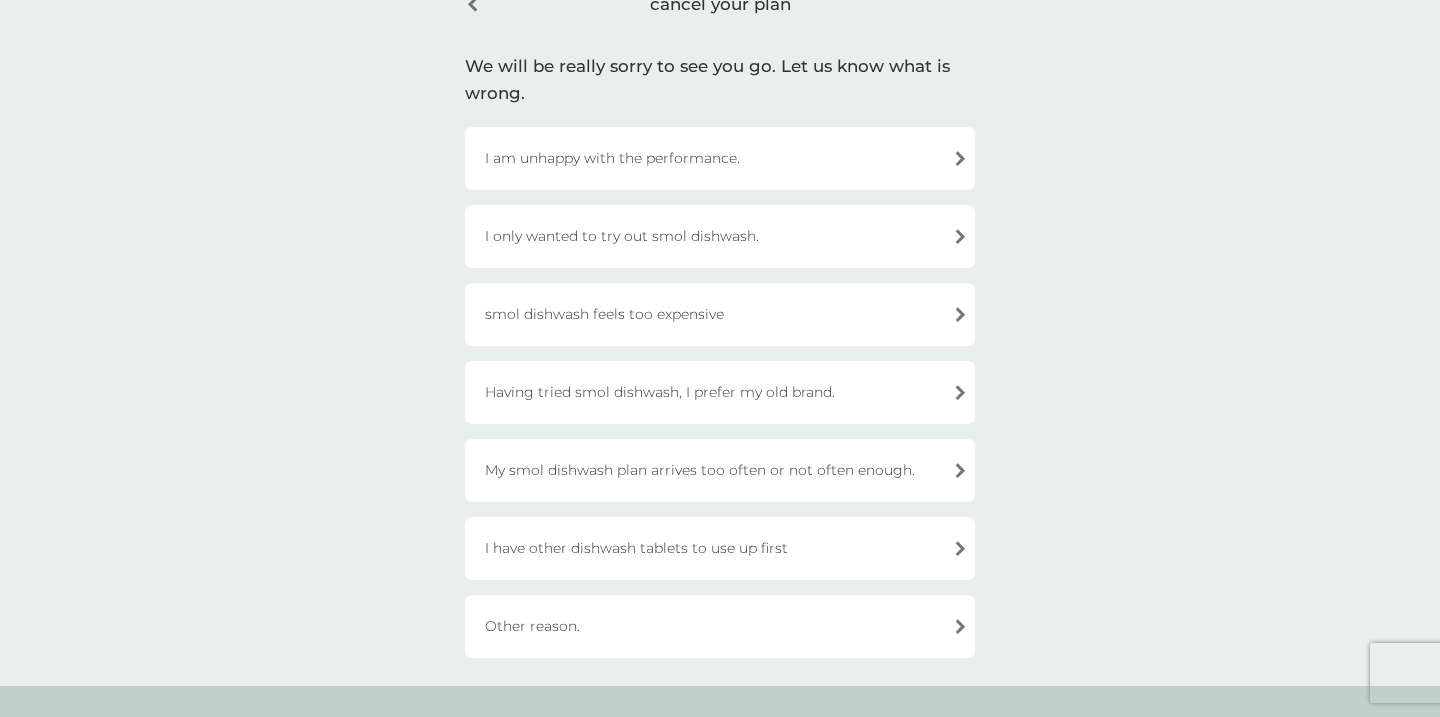 click on "I have other dishwash tablets to use up first" at bounding box center (720, 548) 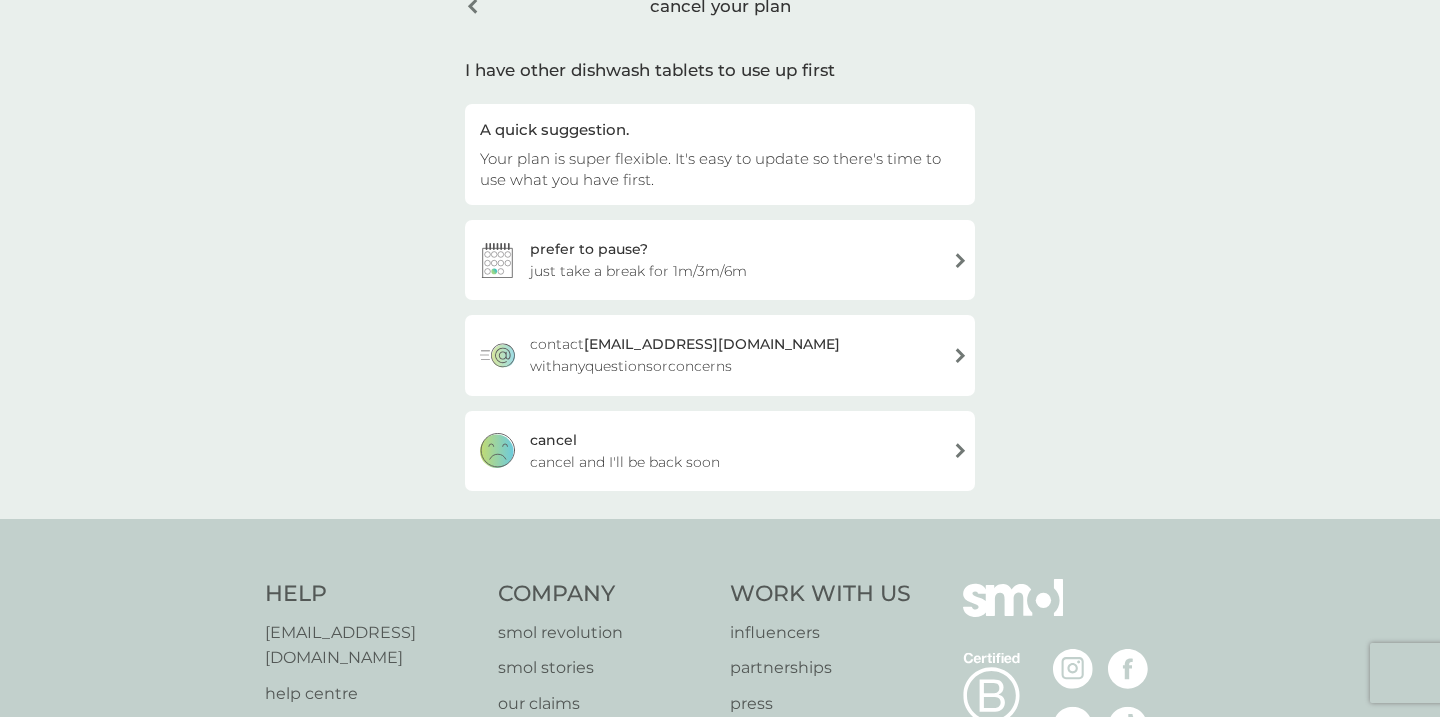 click on "cancel cancel and I'll be back soon" at bounding box center [720, 451] 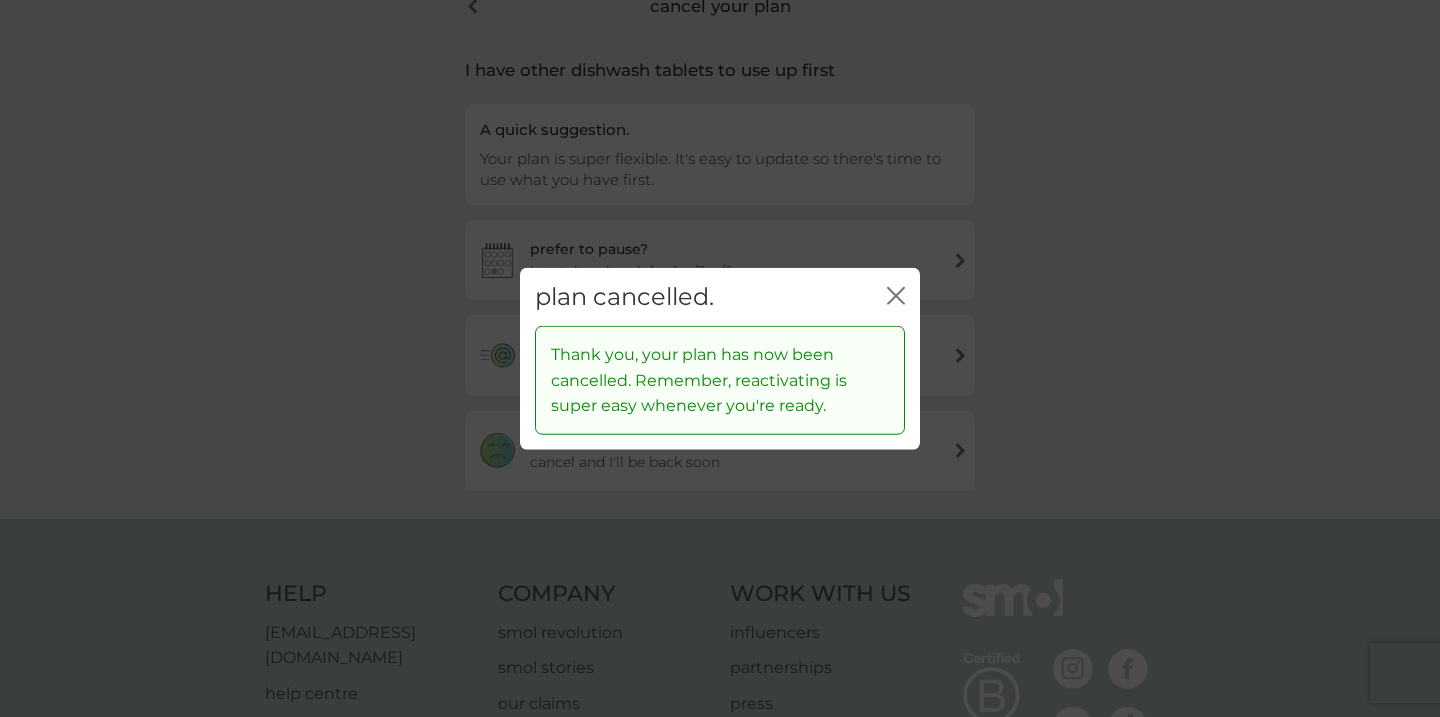 click on "close" 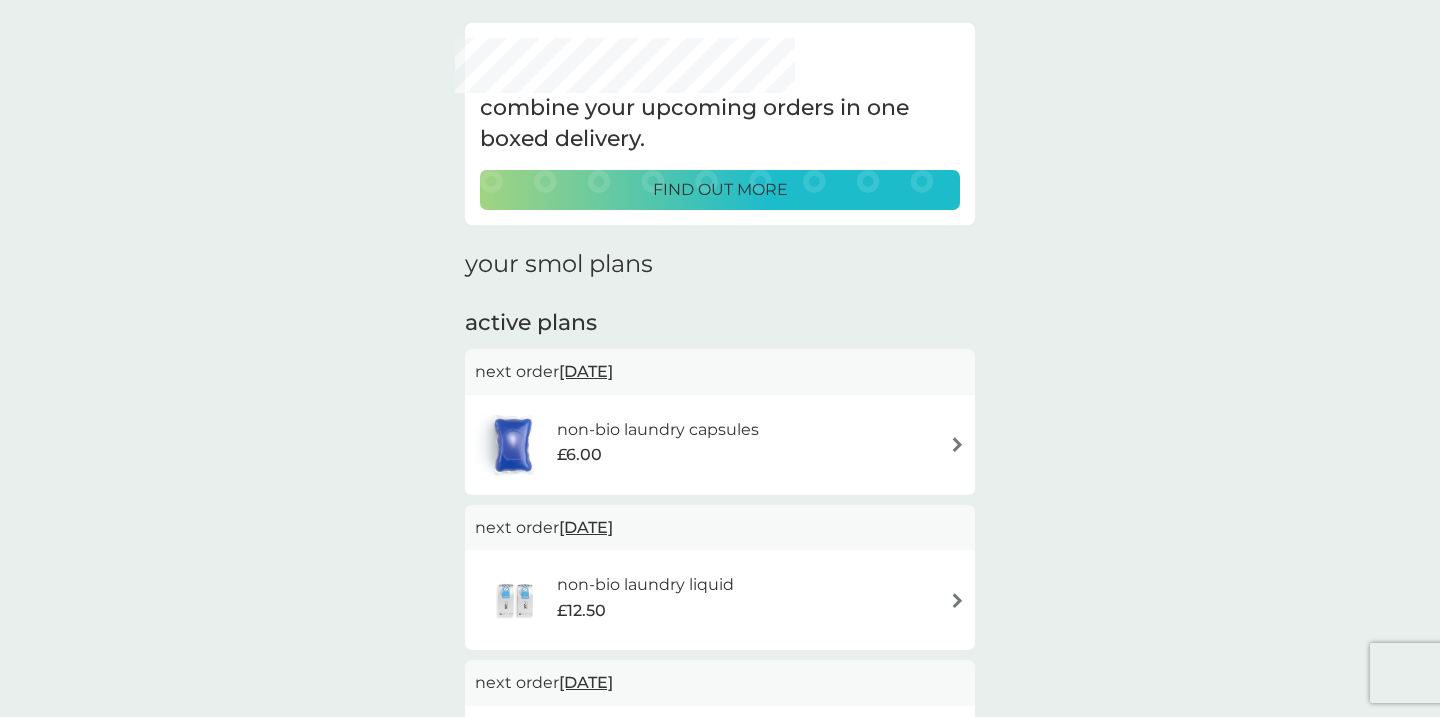 scroll, scrollTop: 92, scrollLeft: 0, axis: vertical 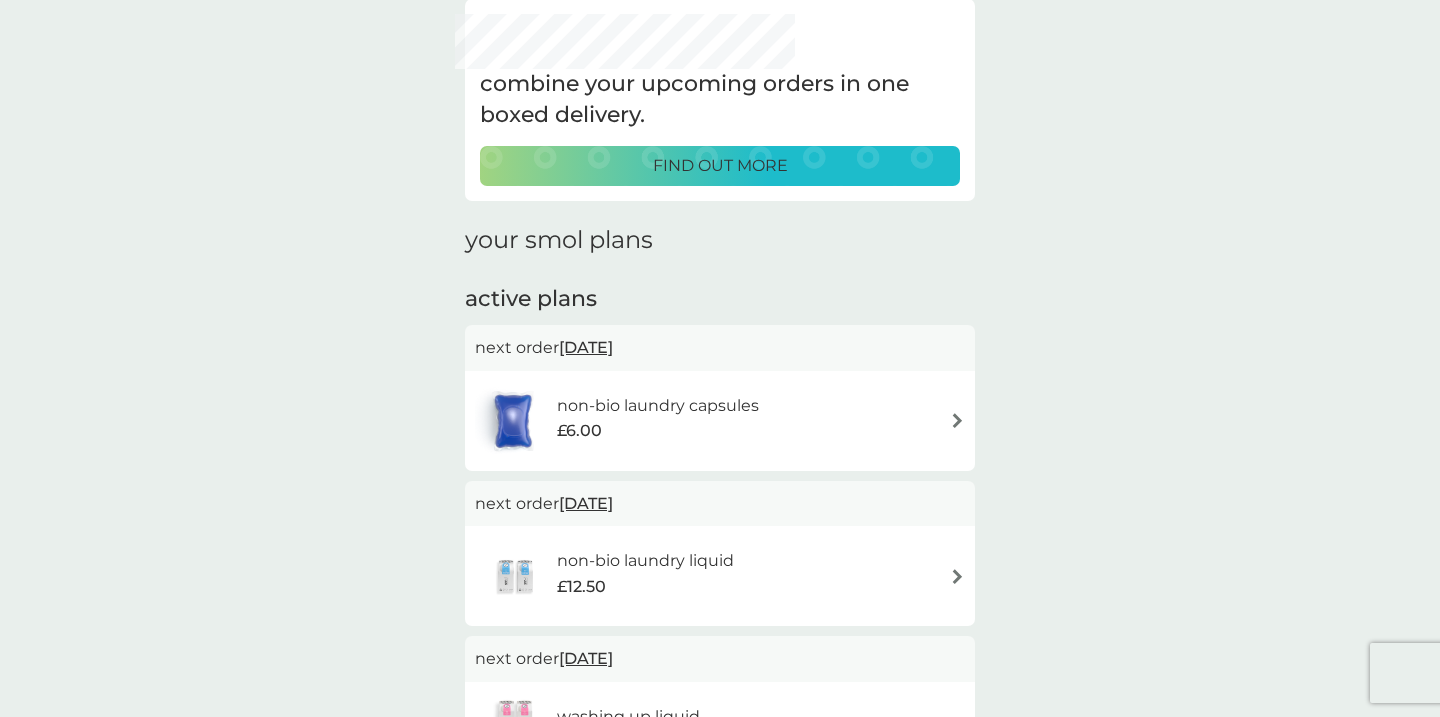 click at bounding box center (957, 420) 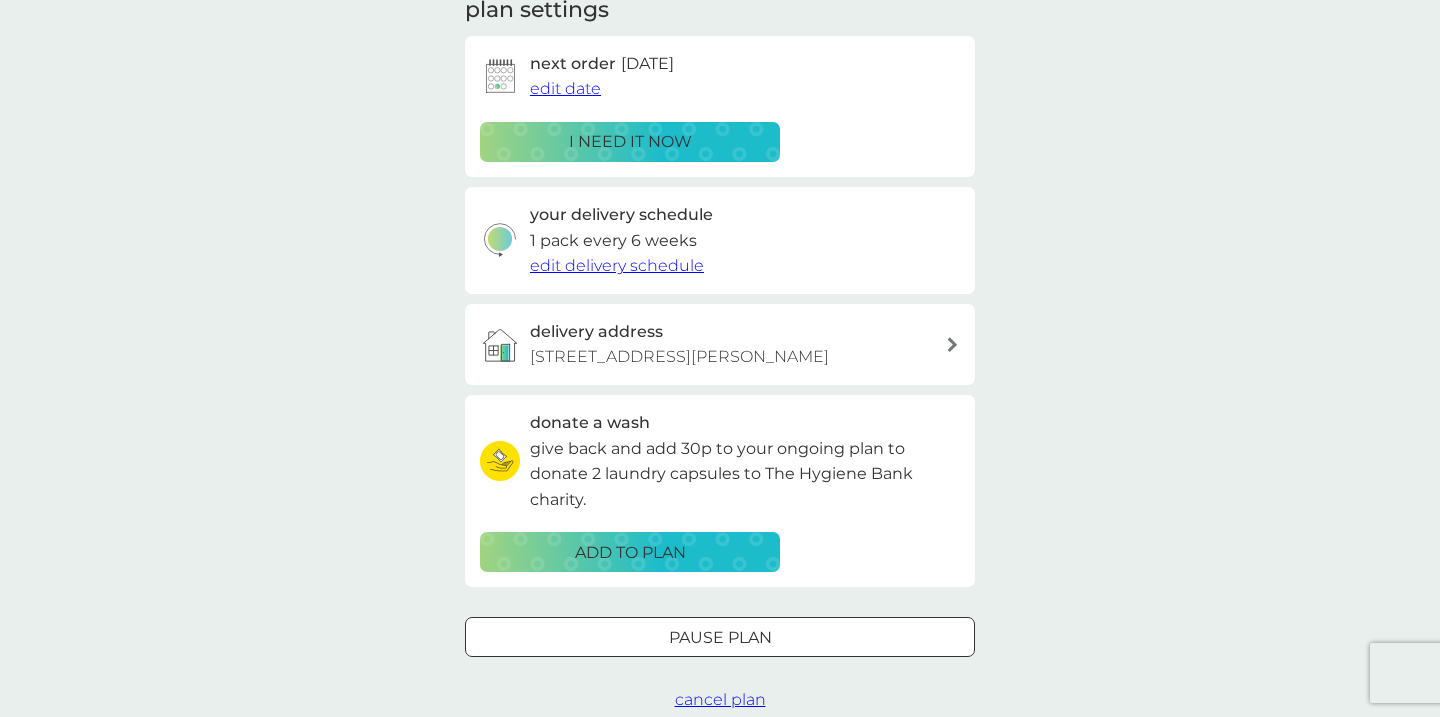 scroll, scrollTop: 304, scrollLeft: 0, axis: vertical 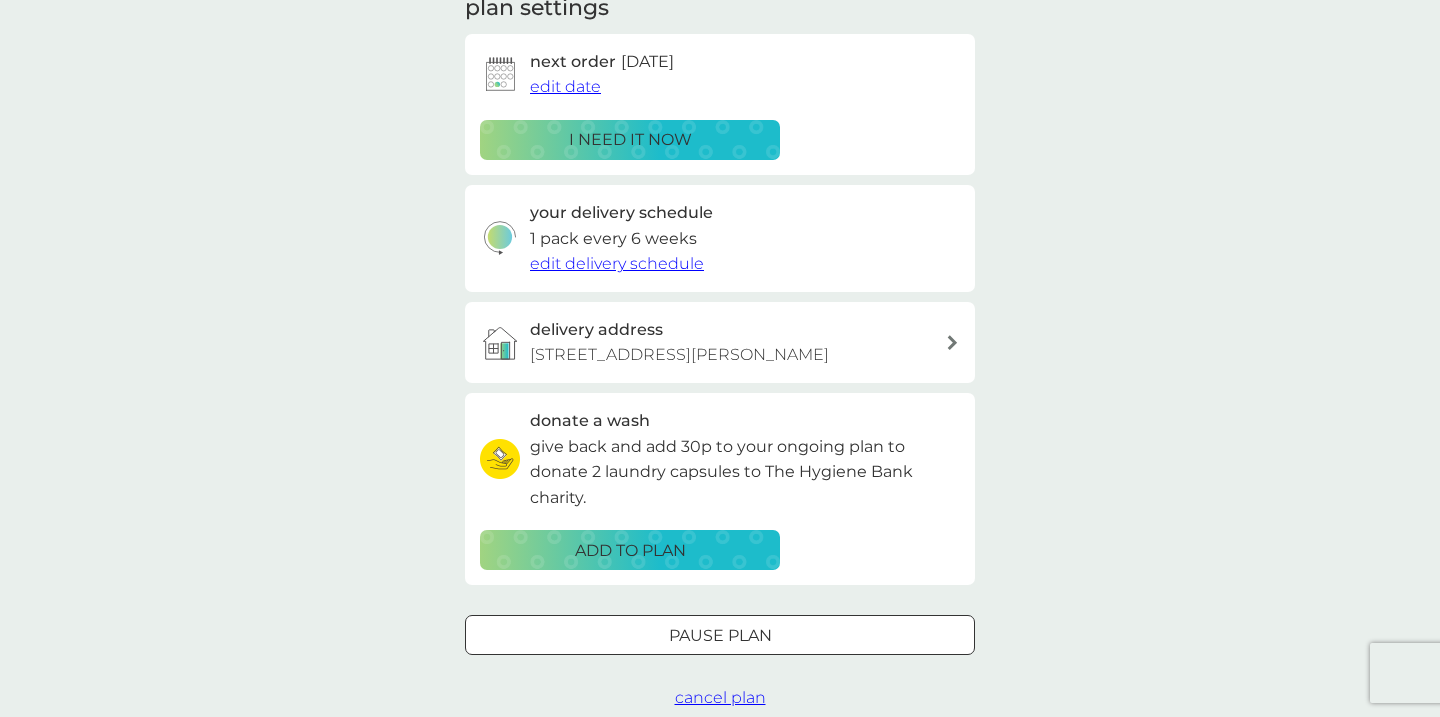 click on "cancel plan" at bounding box center [720, 697] 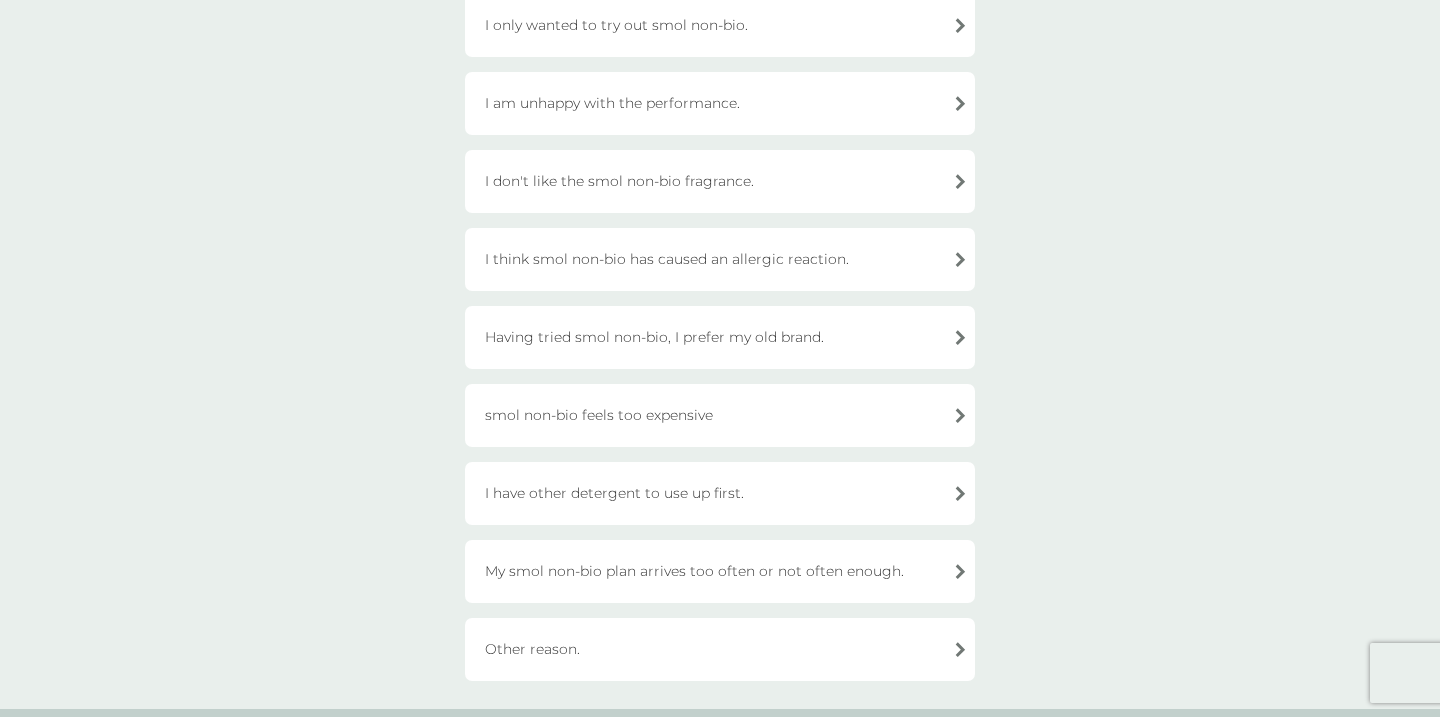 click on "I have other detergent to use up first." at bounding box center (720, 493) 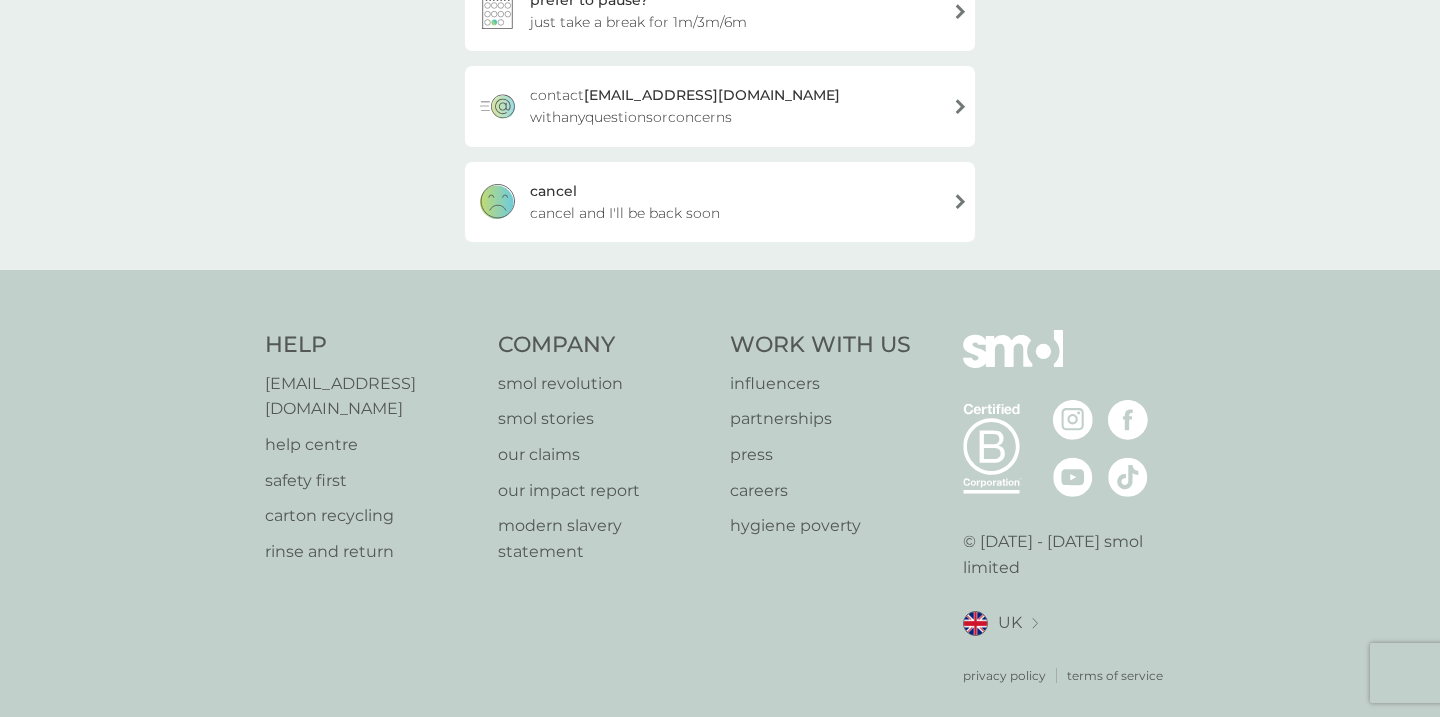 click on "cancel and I'll be back soon" at bounding box center [625, 213] 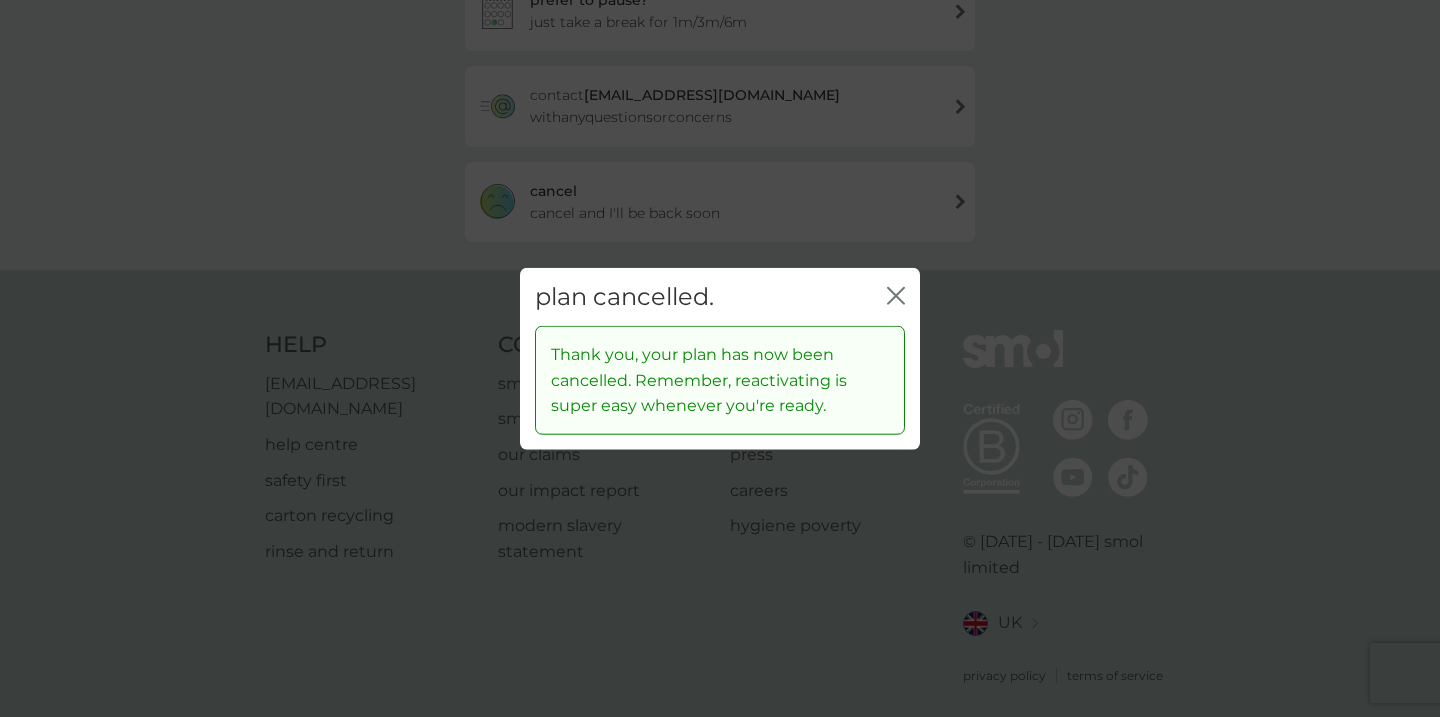 click on "close" 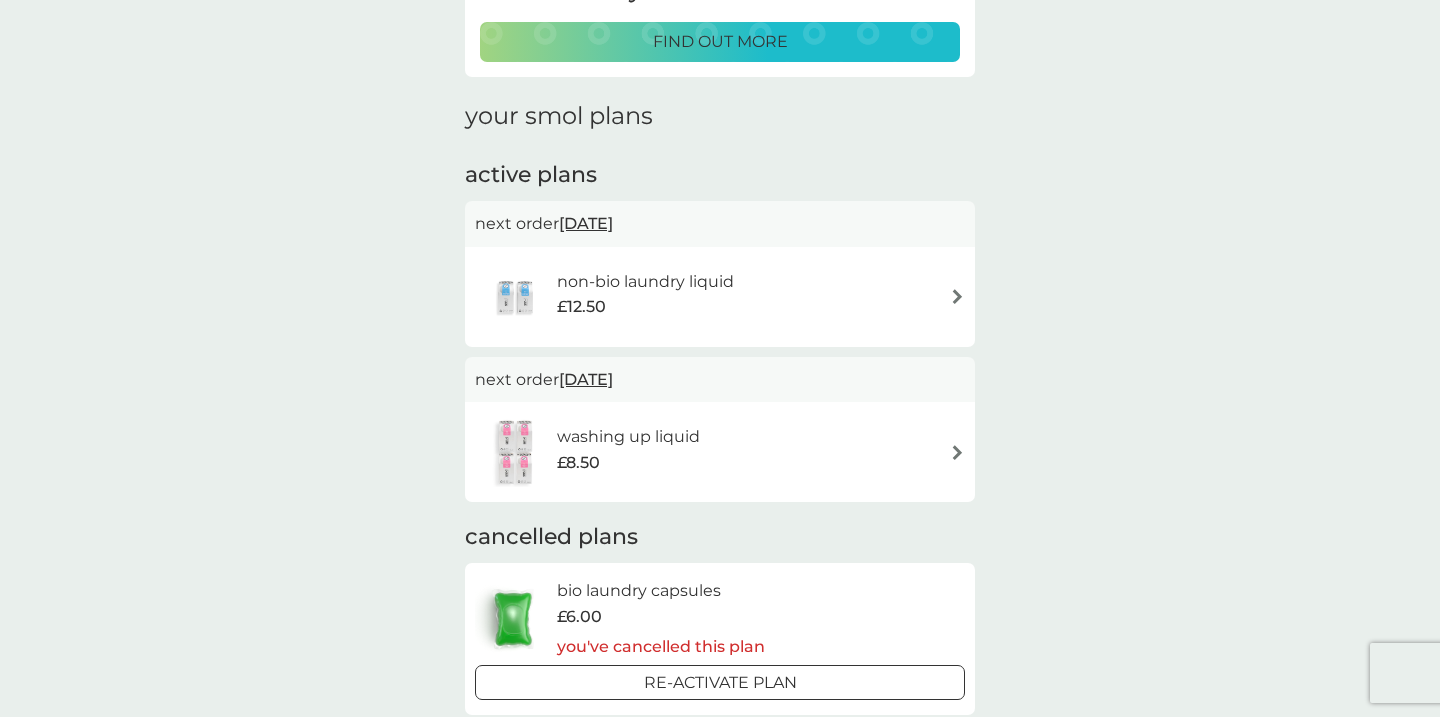 scroll, scrollTop: 231, scrollLeft: 0, axis: vertical 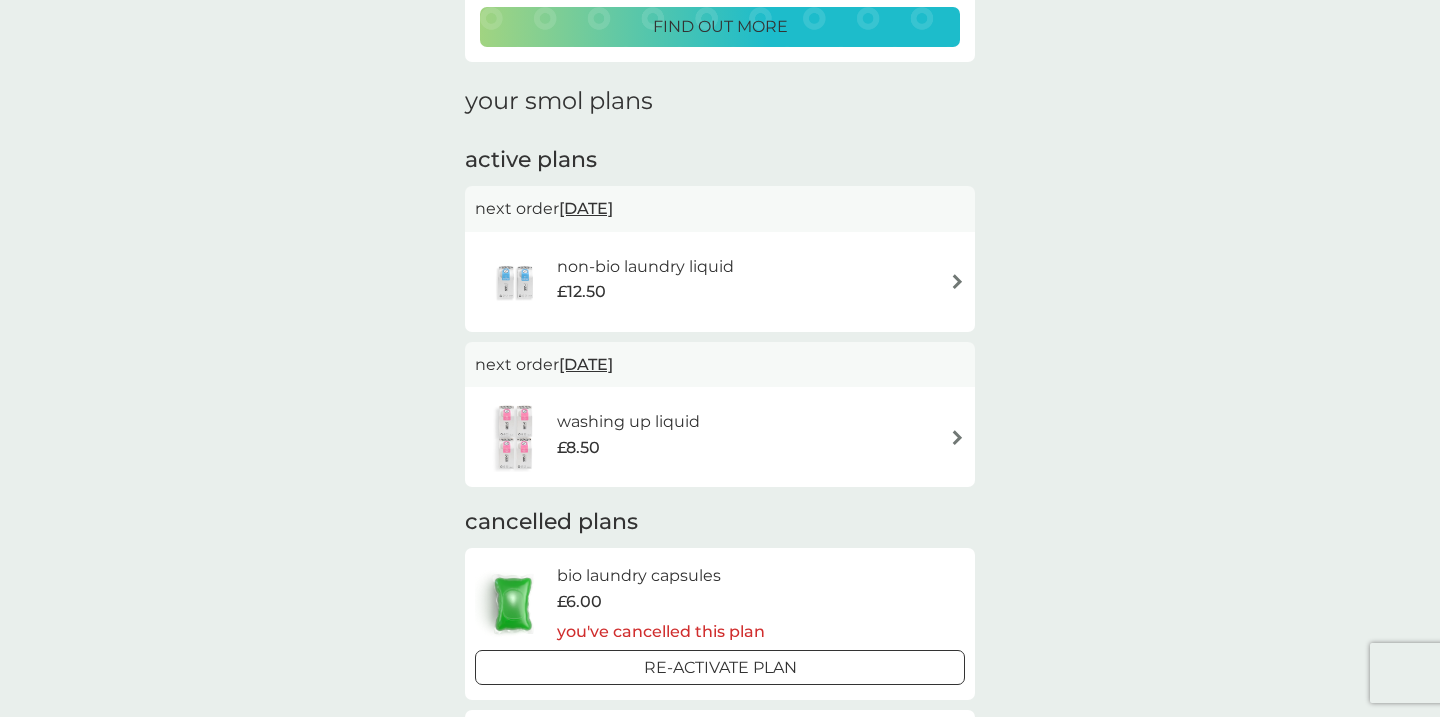 click on "non-bio laundry liquid £12.50" at bounding box center (720, 282) 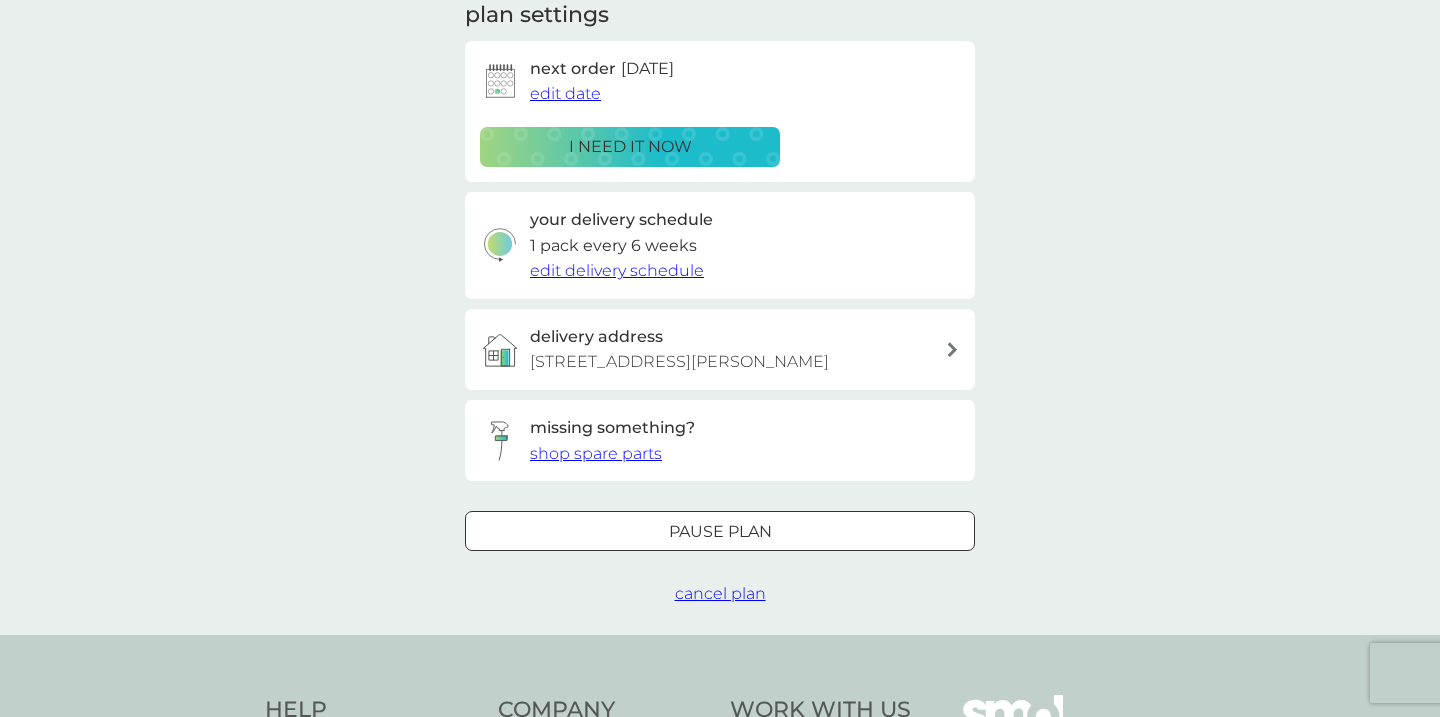scroll, scrollTop: 307, scrollLeft: 0, axis: vertical 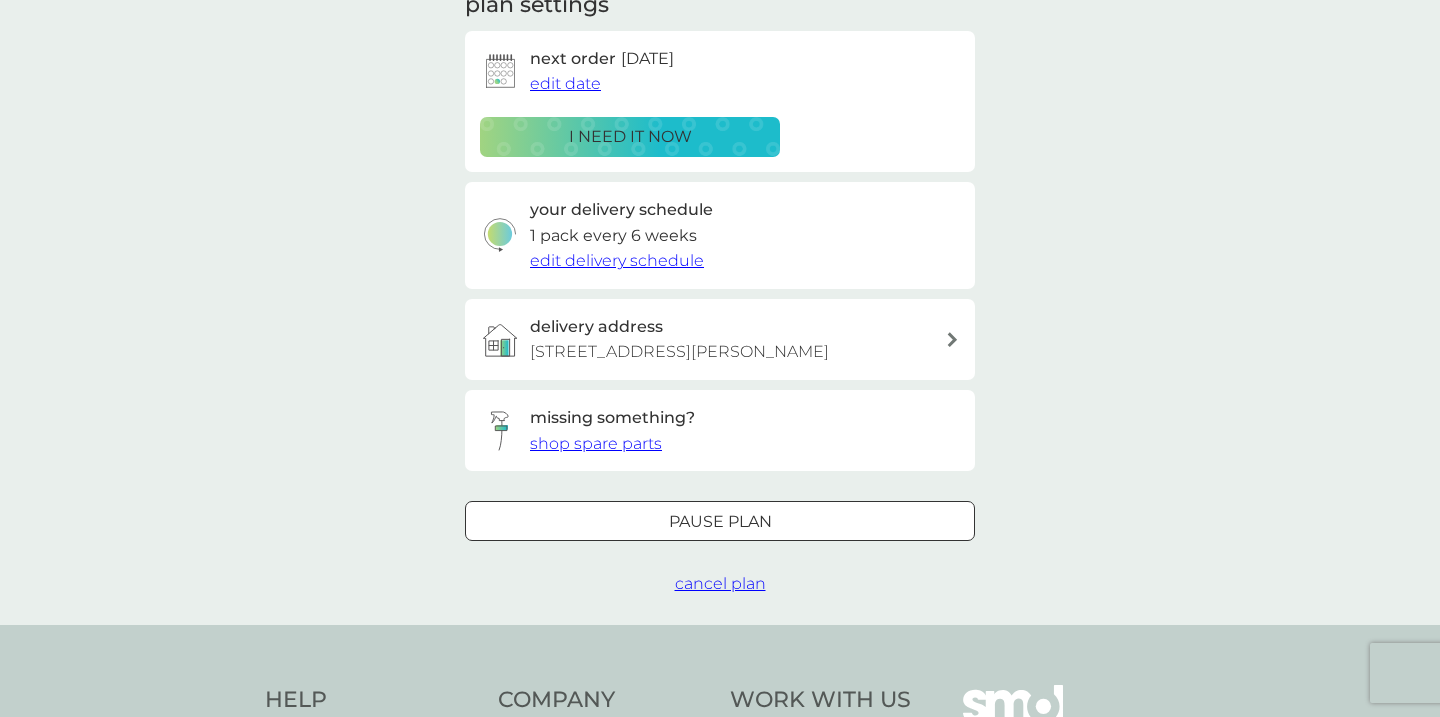 click on "cancel plan" at bounding box center (720, 583) 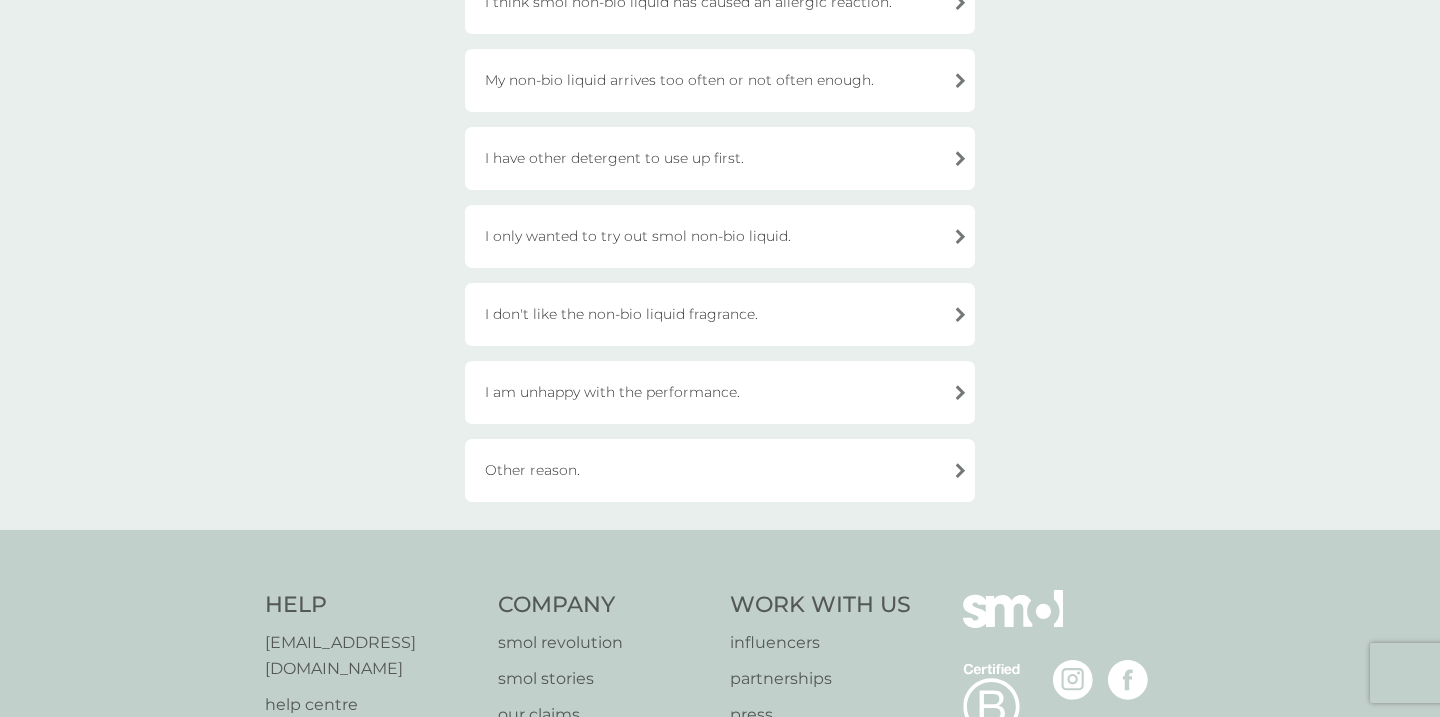 scroll, scrollTop: 501, scrollLeft: 0, axis: vertical 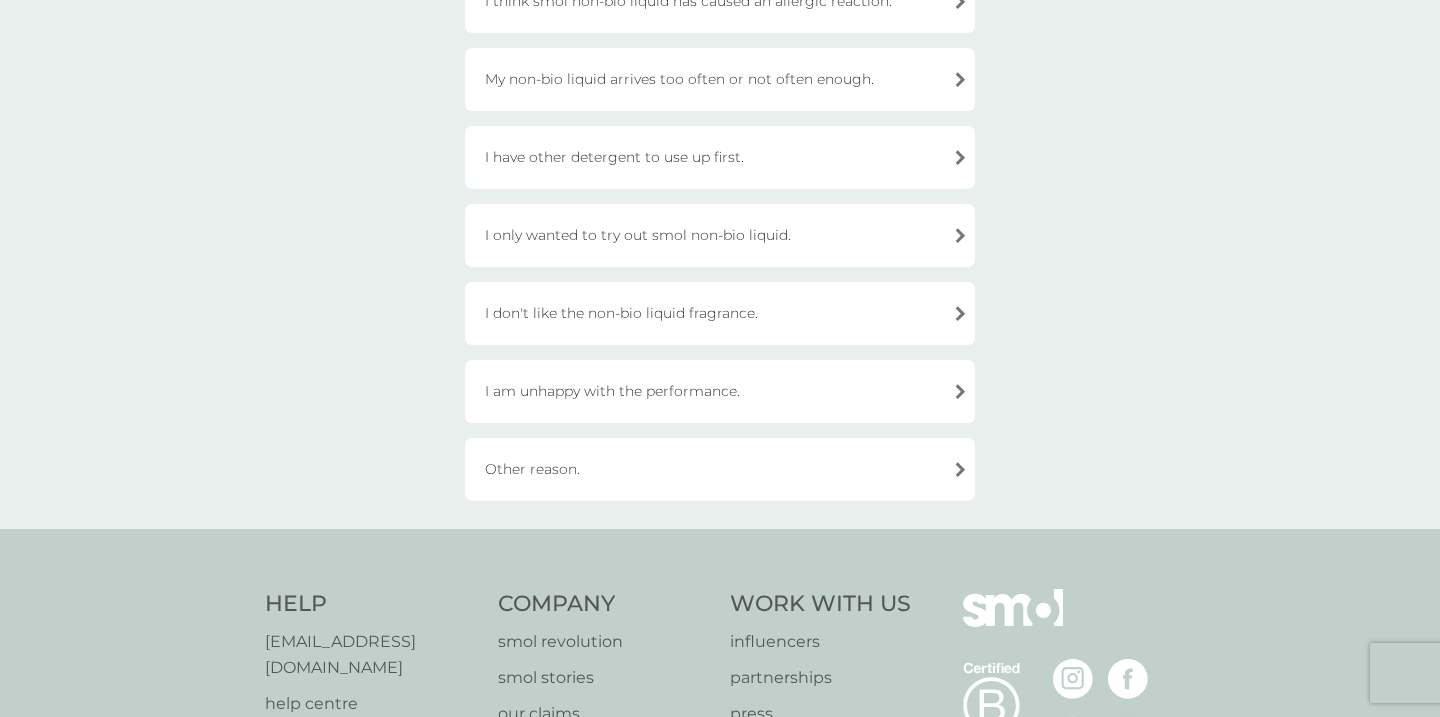 click on "I have other detergent to use up first." at bounding box center (720, 157) 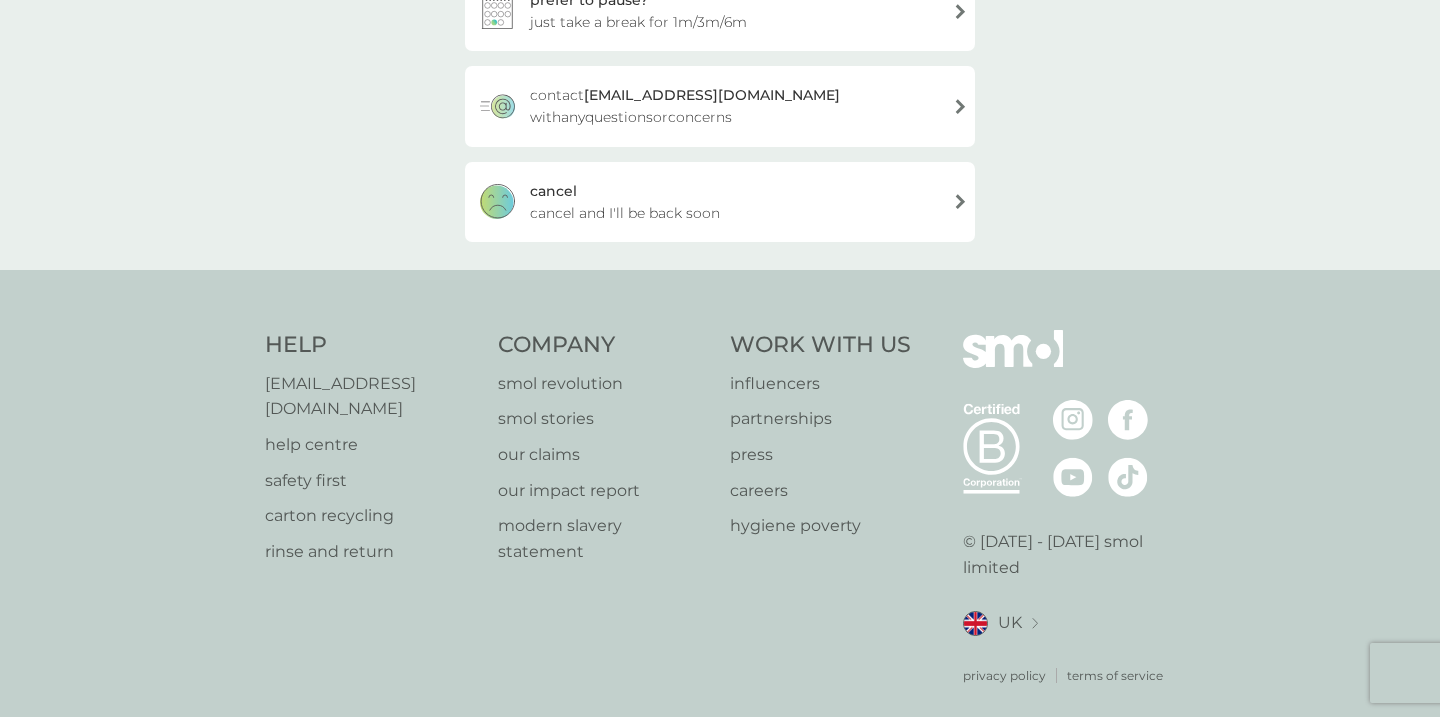 click on "cancel cancel and I'll be back soon" at bounding box center [720, 202] 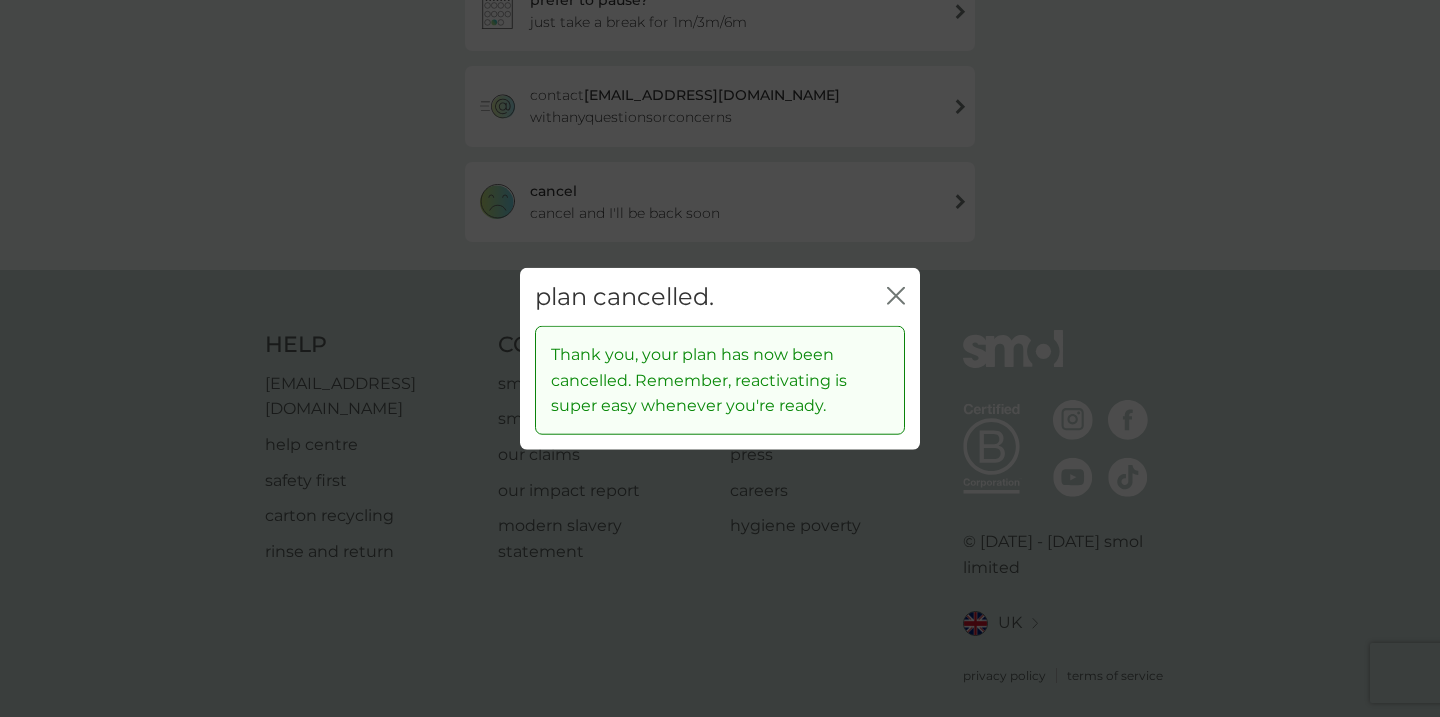 click on "close" 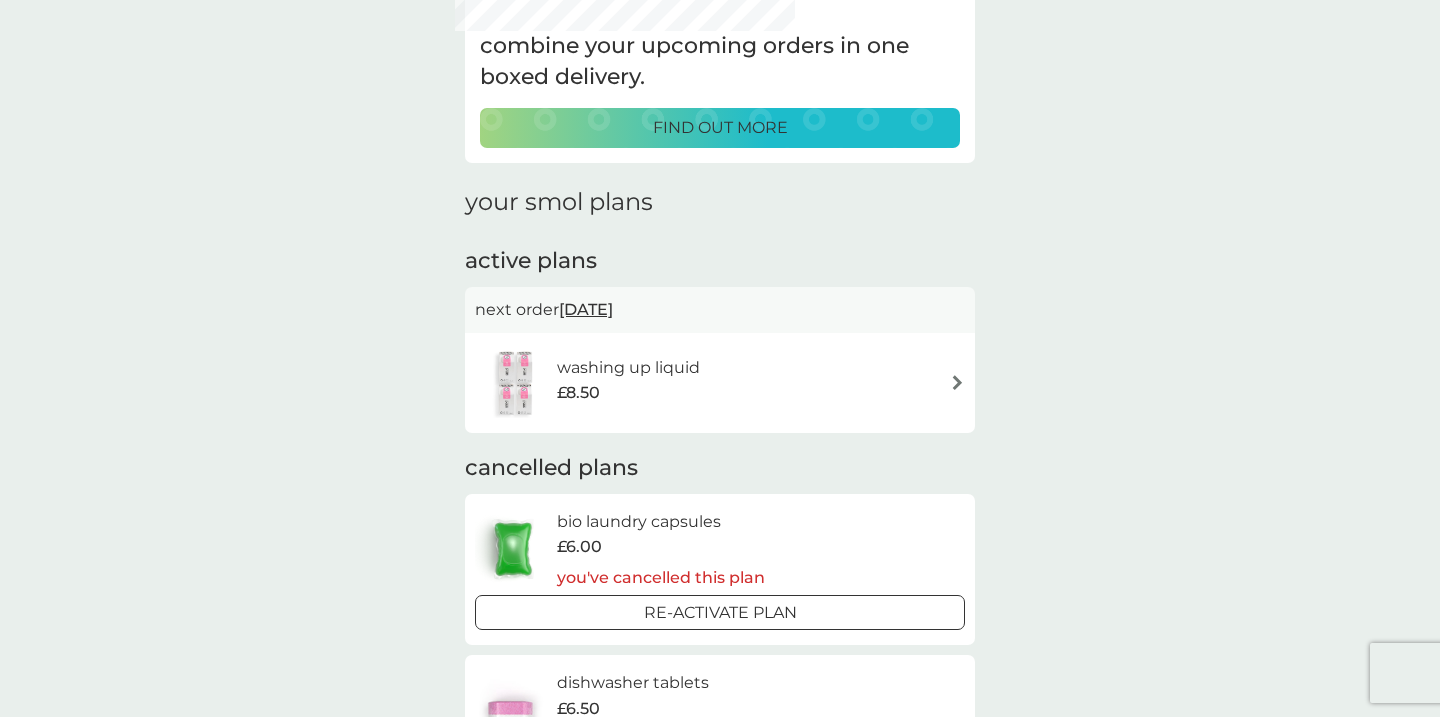 scroll, scrollTop: 142, scrollLeft: 0, axis: vertical 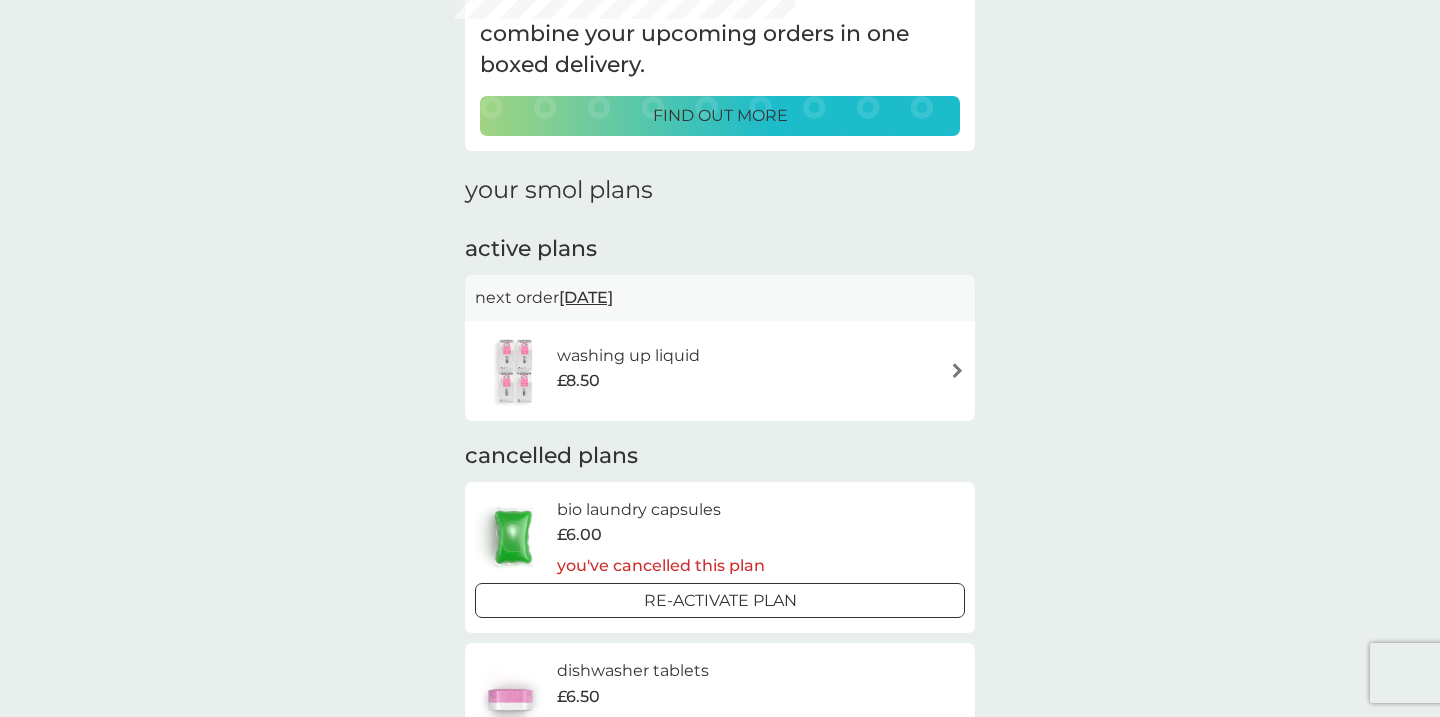 click on "washing up liquid £8.50" at bounding box center (720, 371) 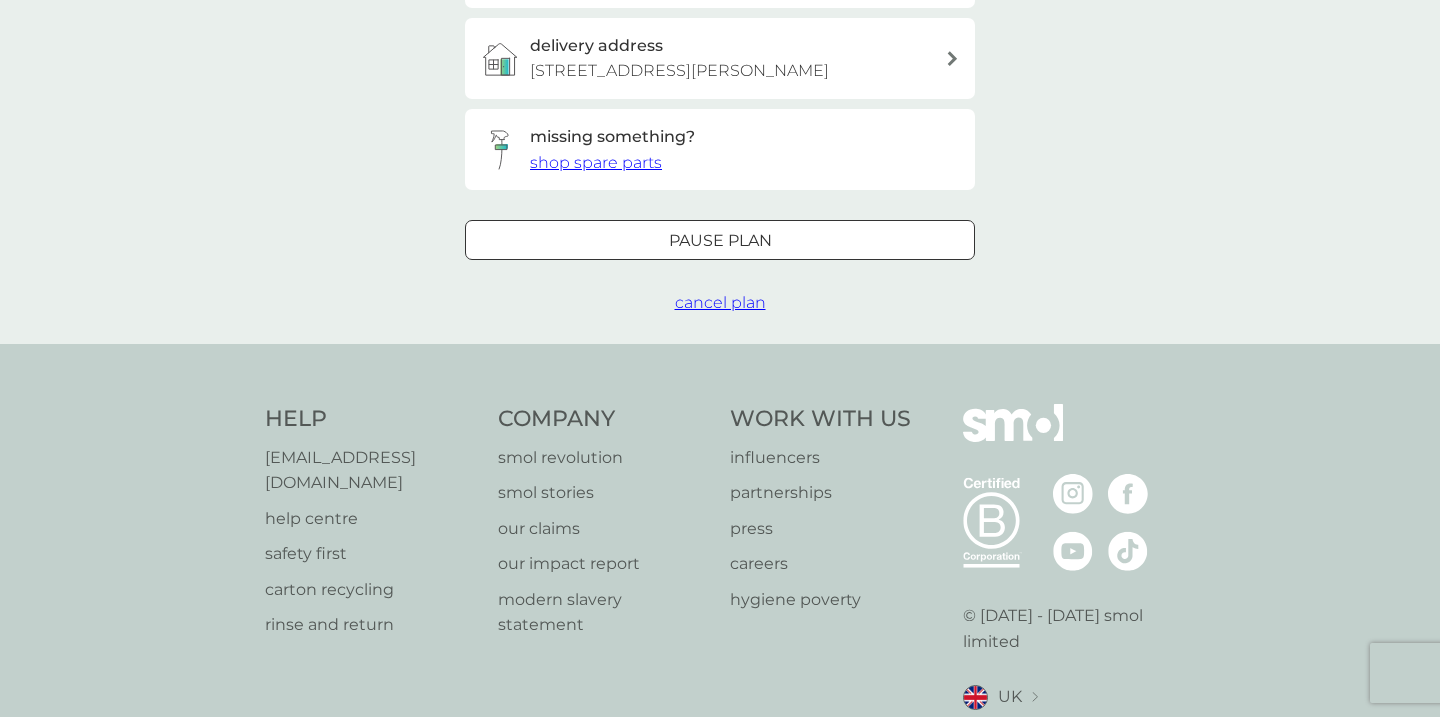 scroll, scrollTop: 654, scrollLeft: 0, axis: vertical 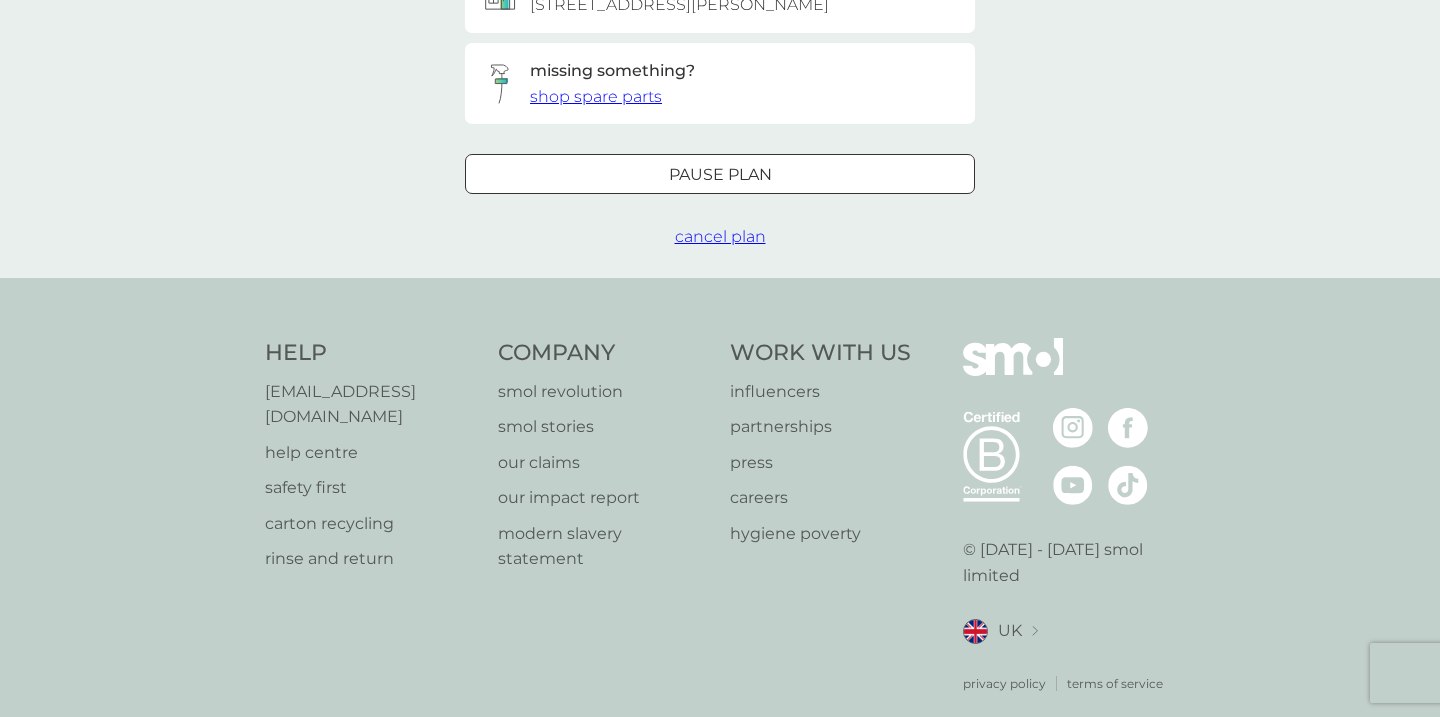 click on "cancel plan" at bounding box center (720, 236) 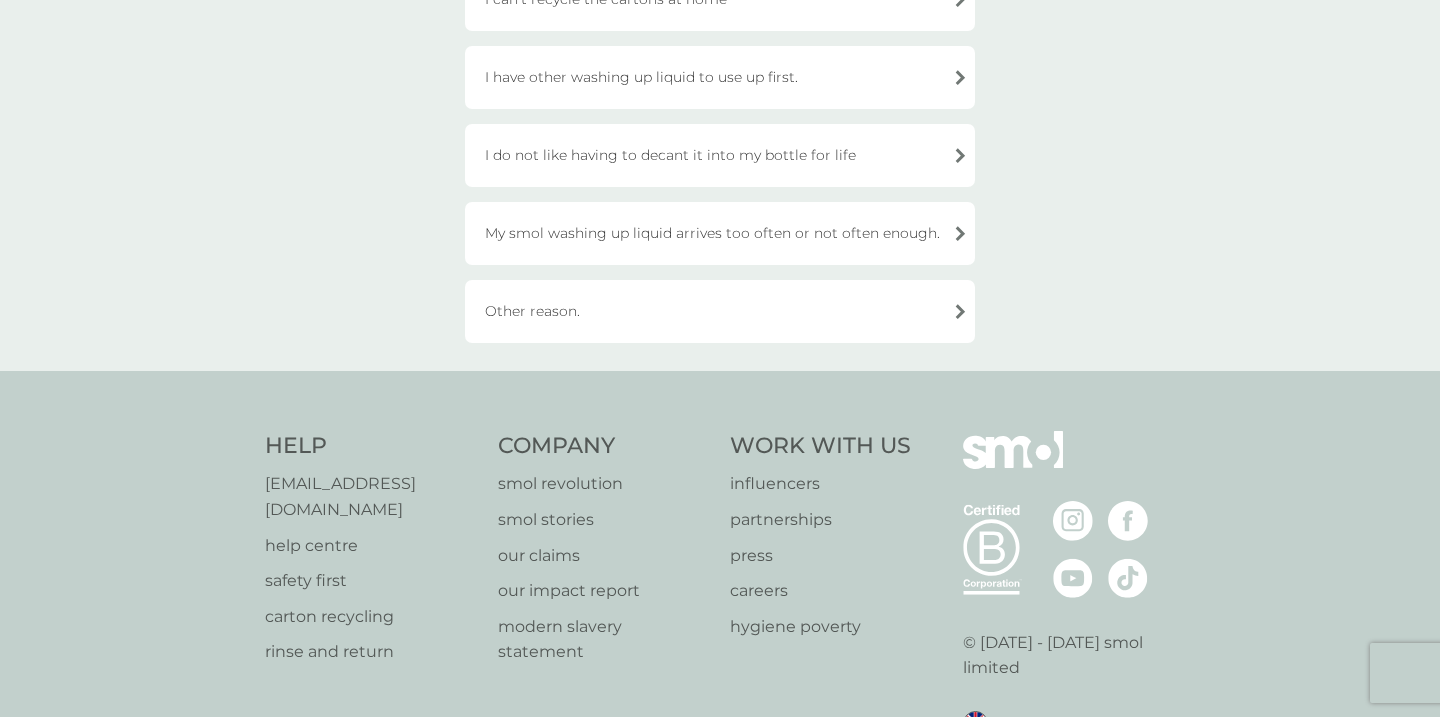 scroll, scrollTop: 580, scrollLeft: 0, axis: vertical 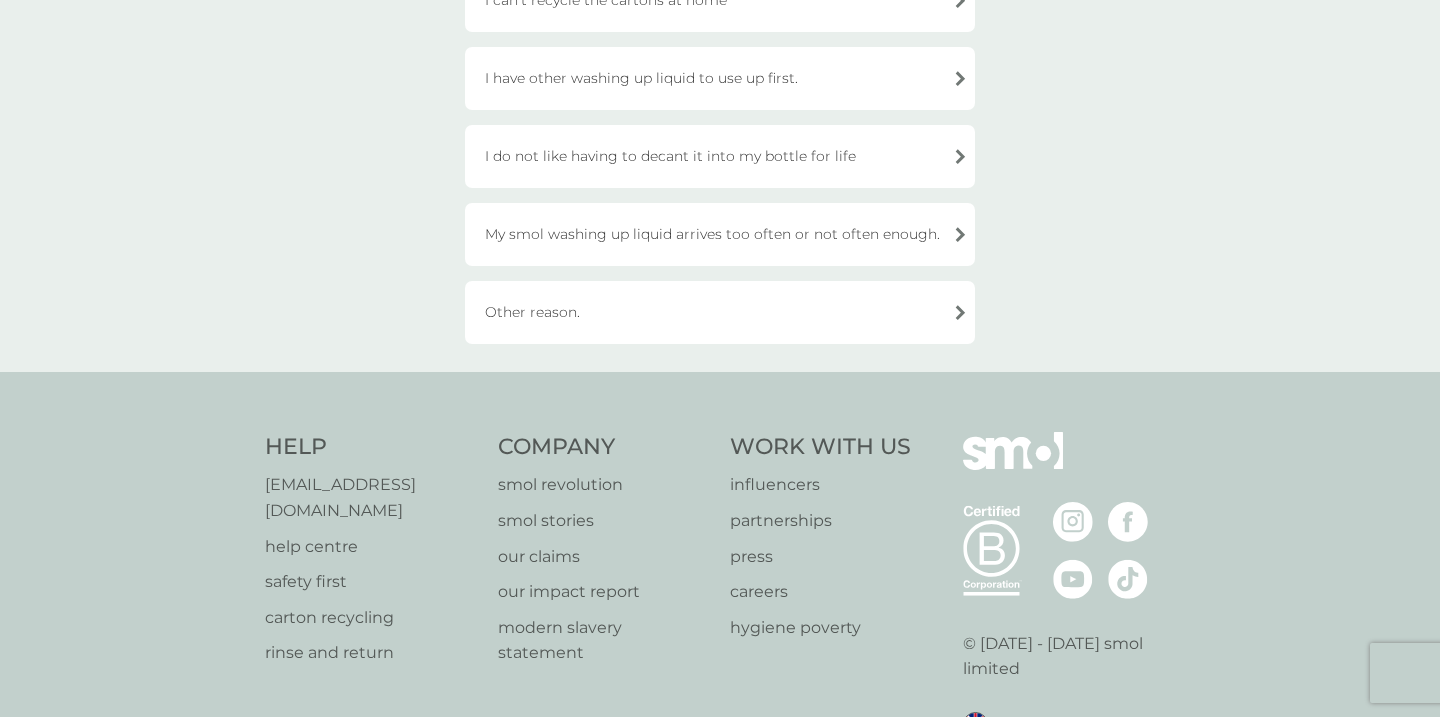 click on "I have other washing up liquid to use up first." at bounding box center [720, 78] 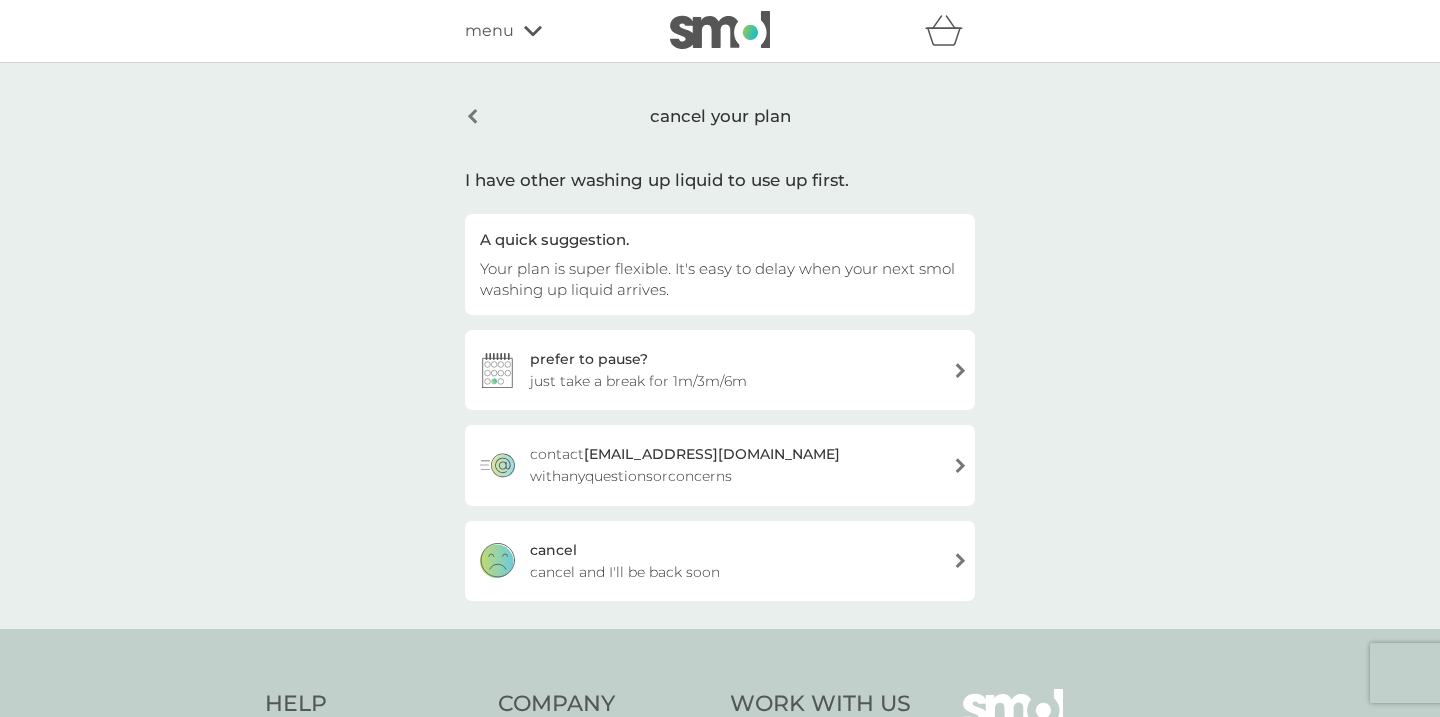 scroll, scrollTop: 0, scrollLeft: 0, axis: both 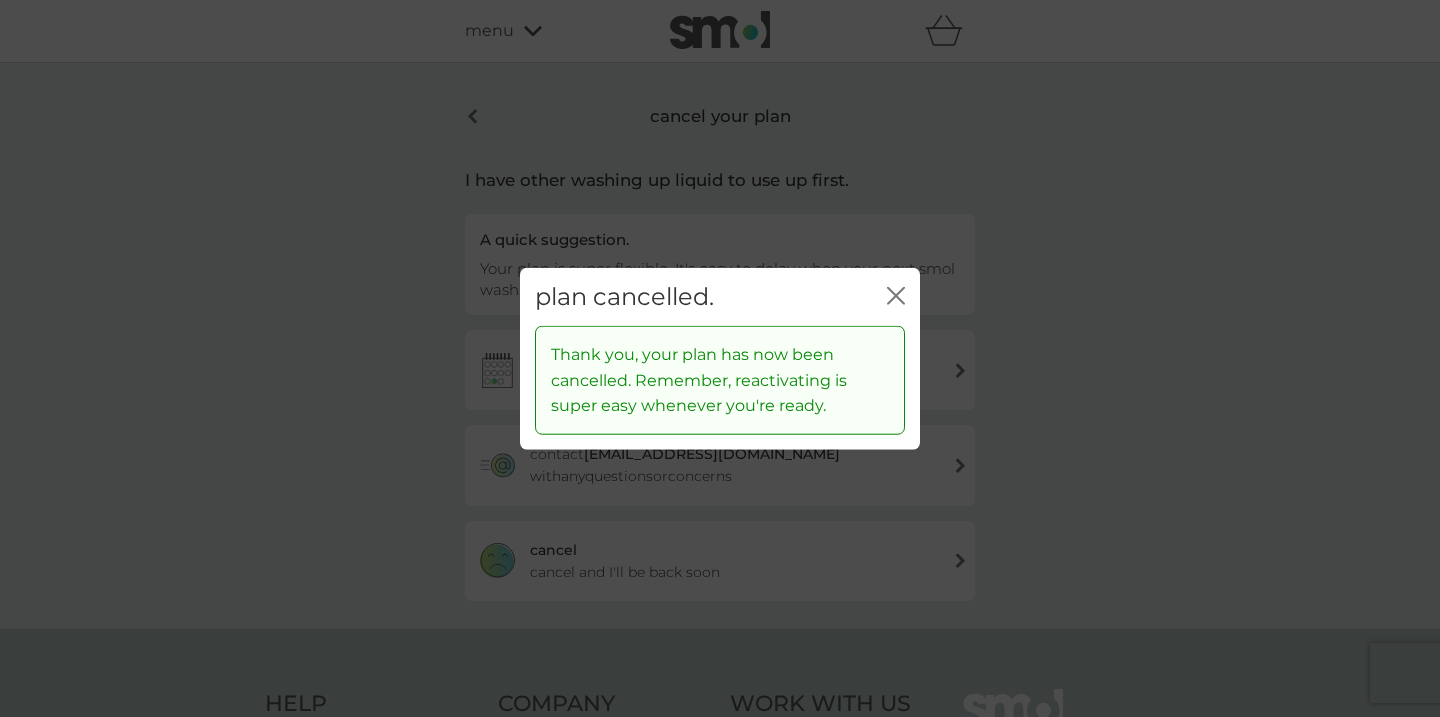 click on "close" 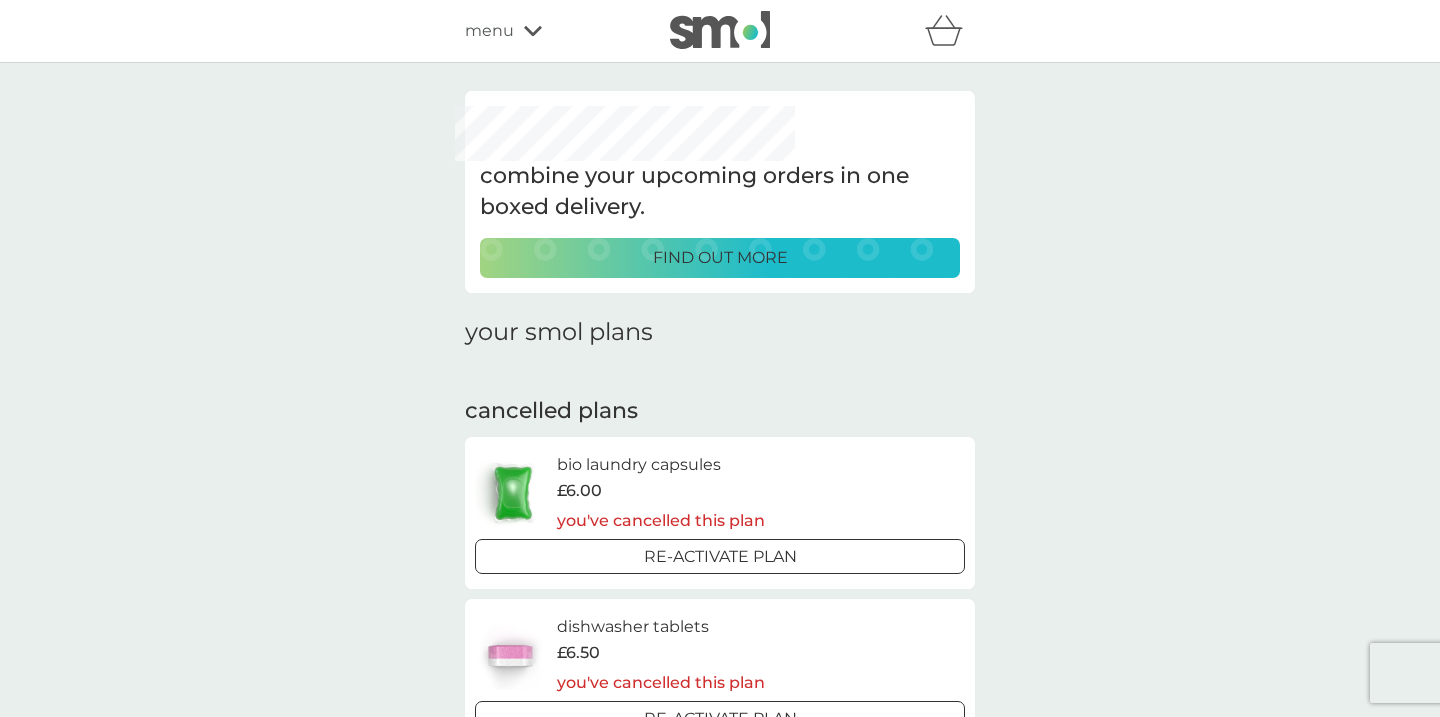 scroll, scrollTop: 0, scrollLeft: 0, axis: both 